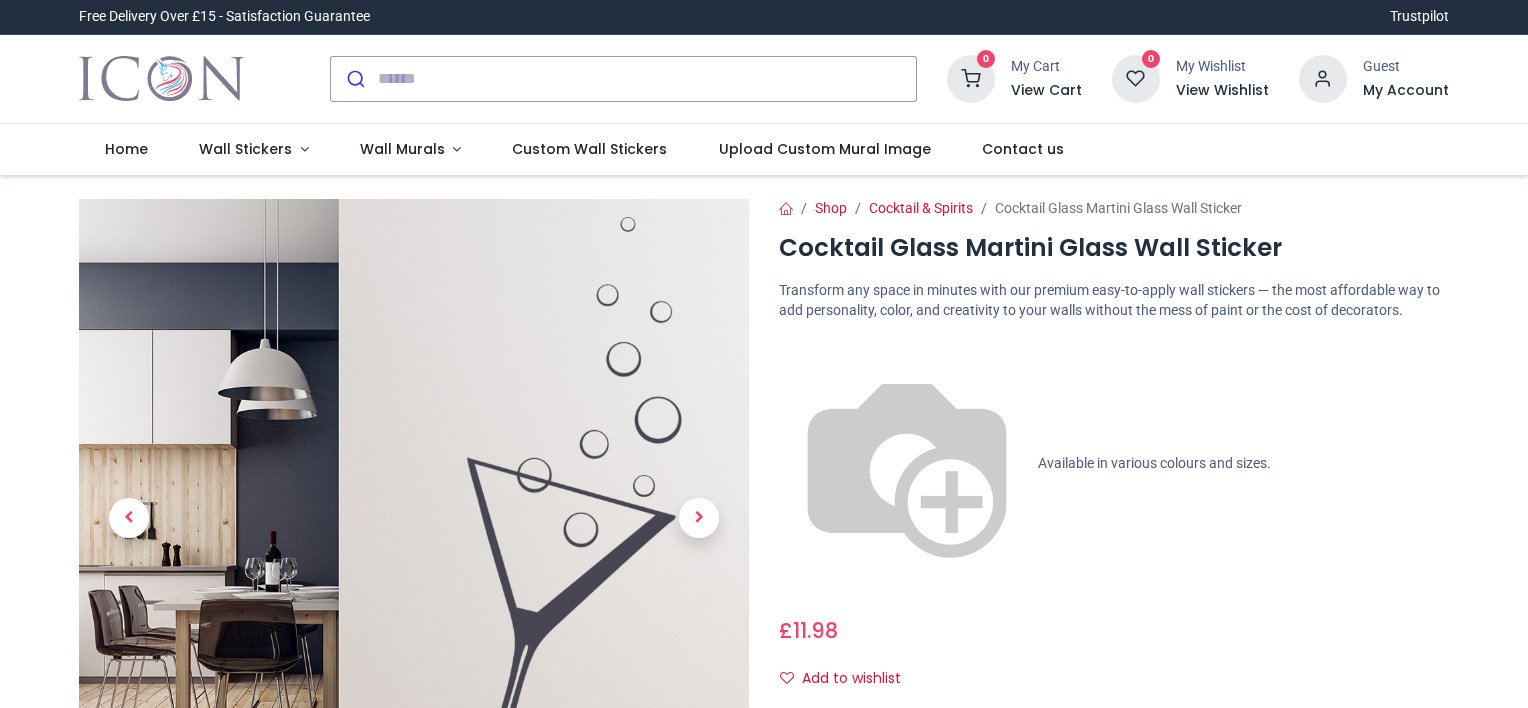 scroll, scrollTop: 0, scrollLeft: 0, axis: both 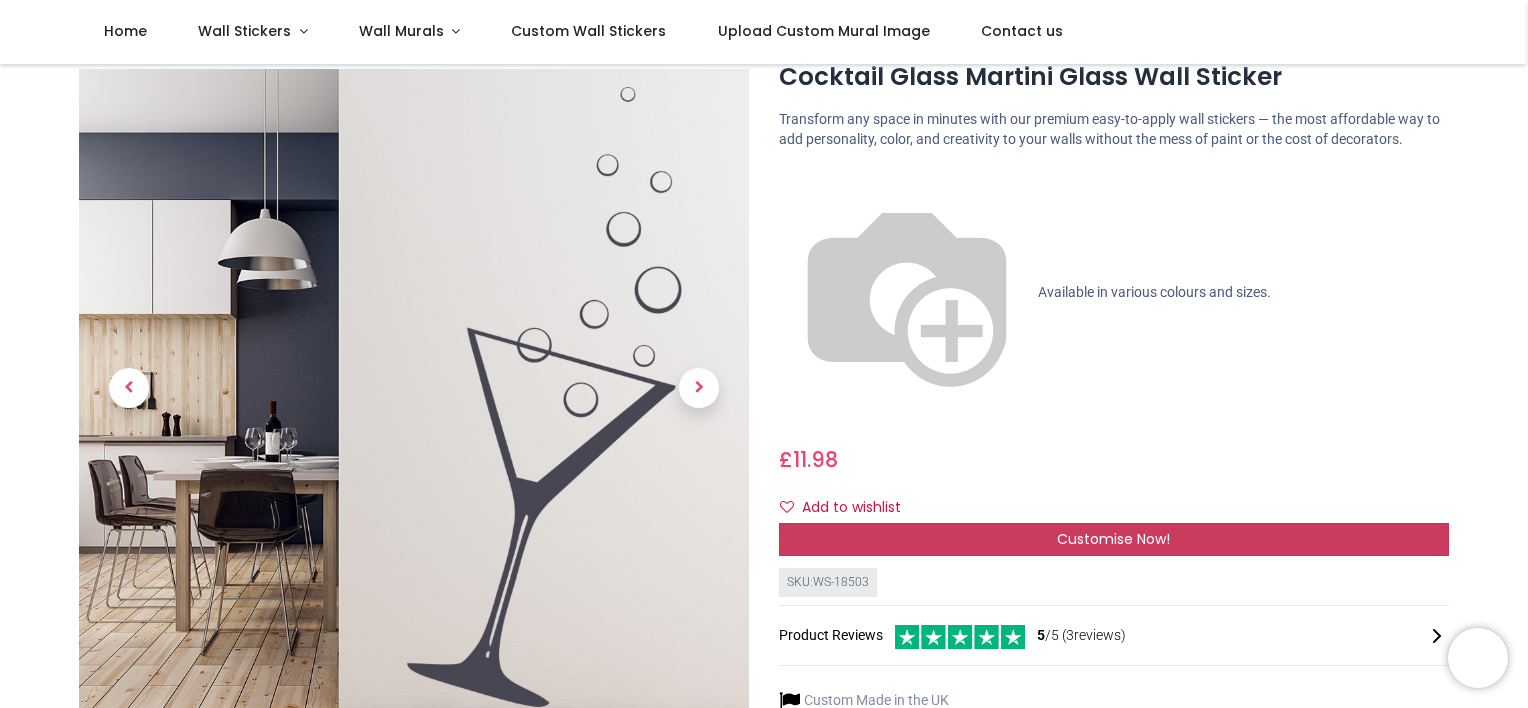 click on "Customise Now!" at bounding box center (1113, 539) 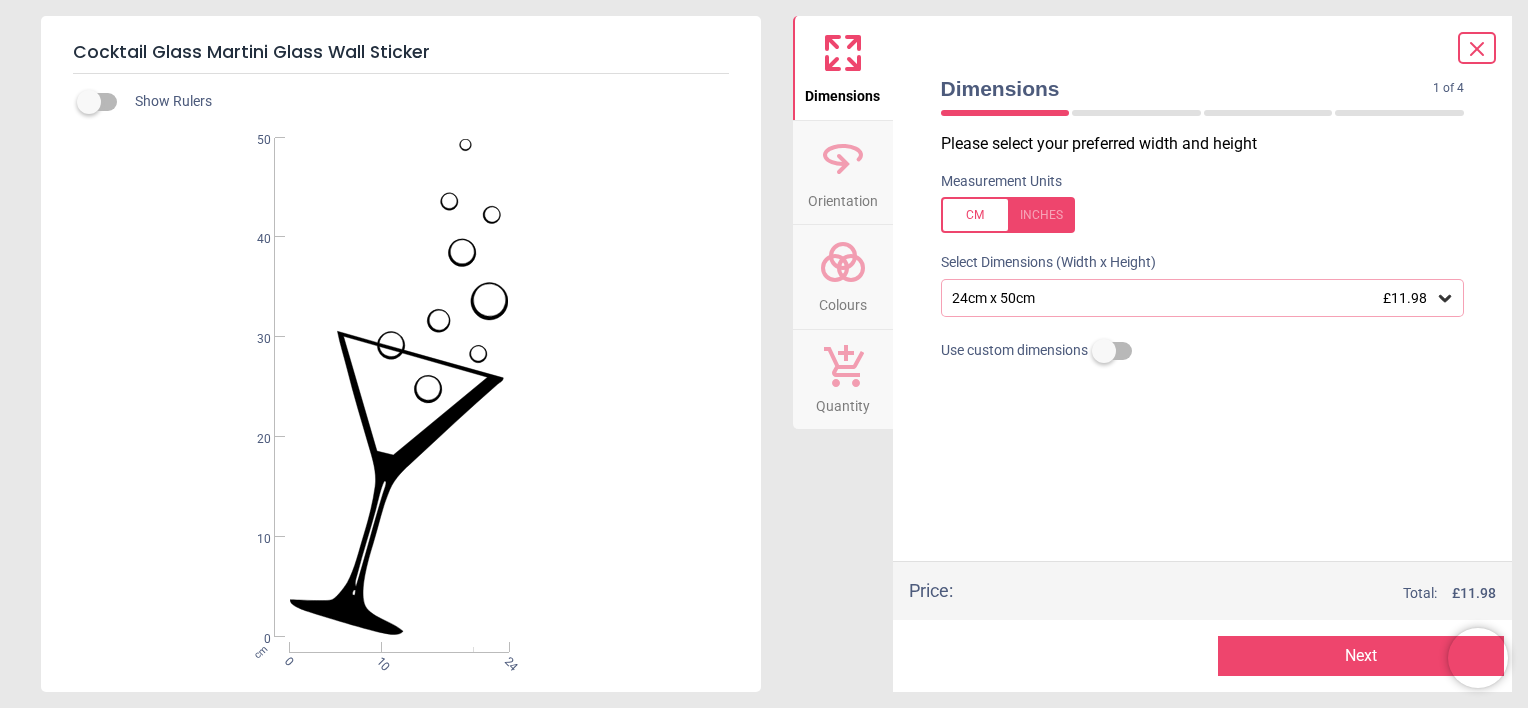 click 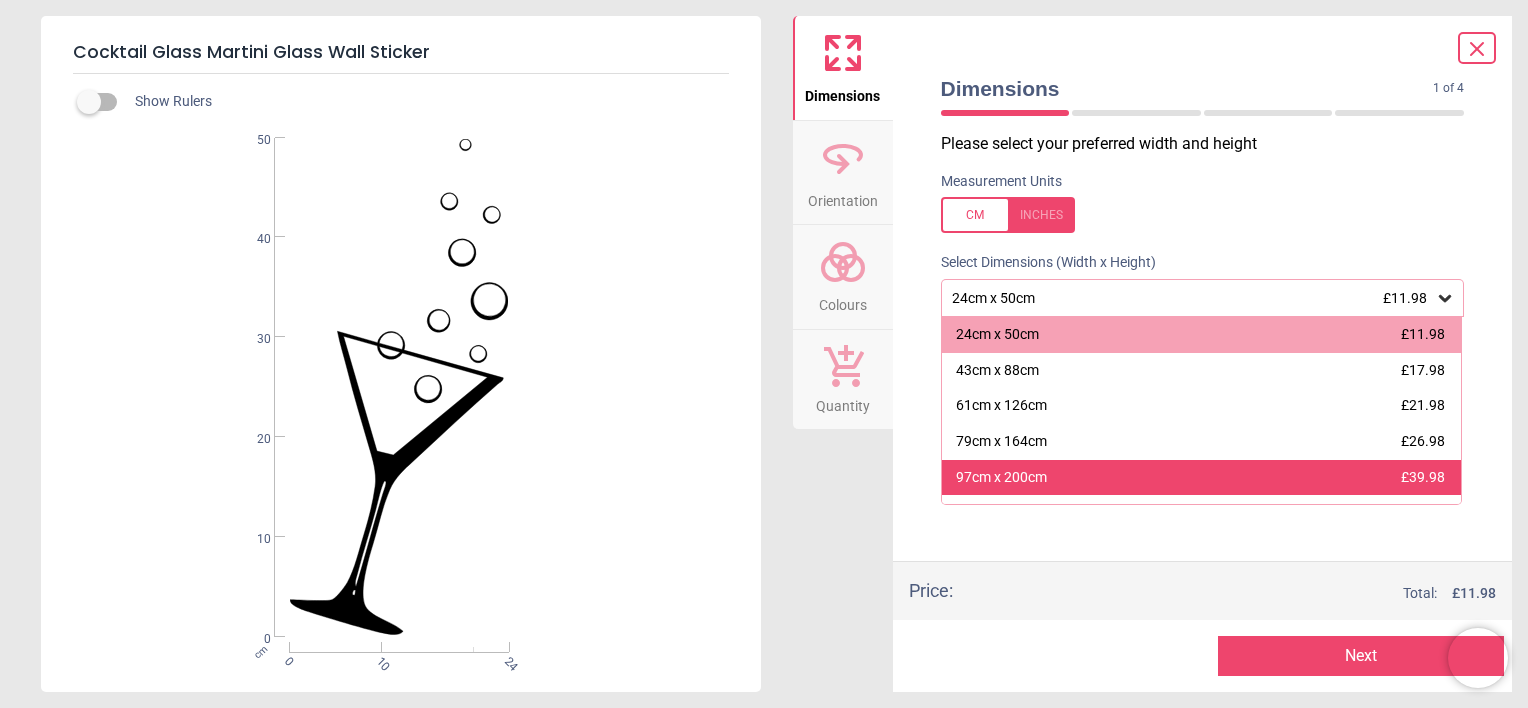 click on "97cm  x  200cm       £39.98" at bounding box center [1202, 478] 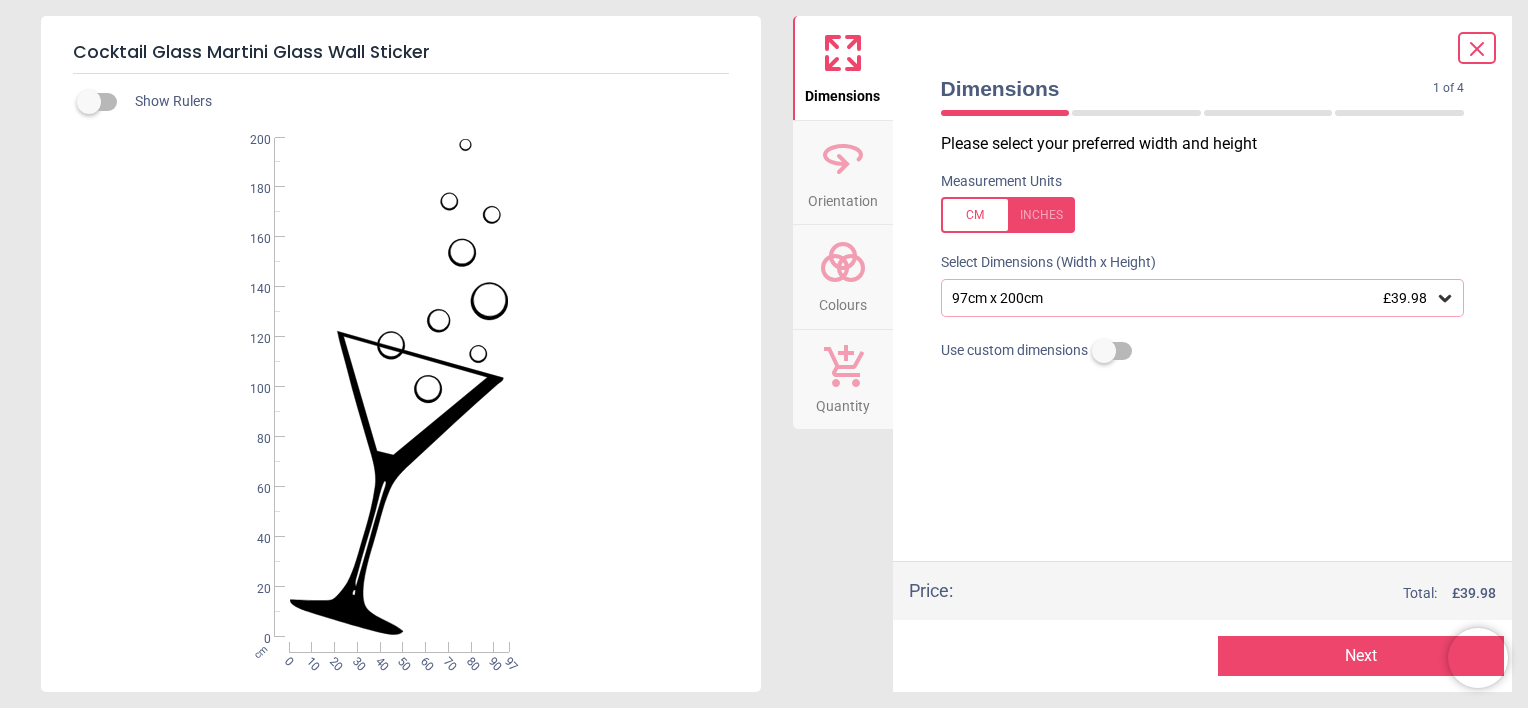 click on "Colours" at bounding box center [843, 301] 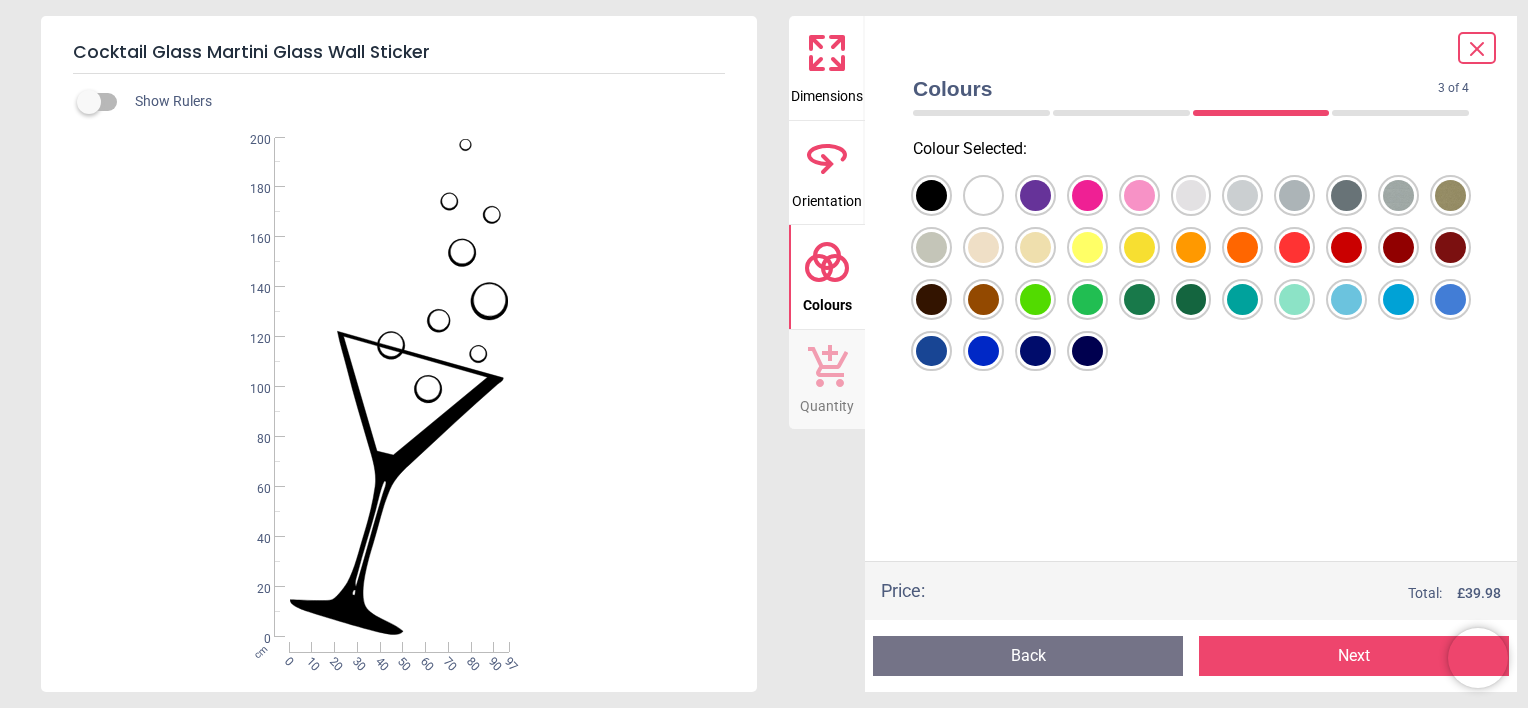 click at bounding box center [931, 195] 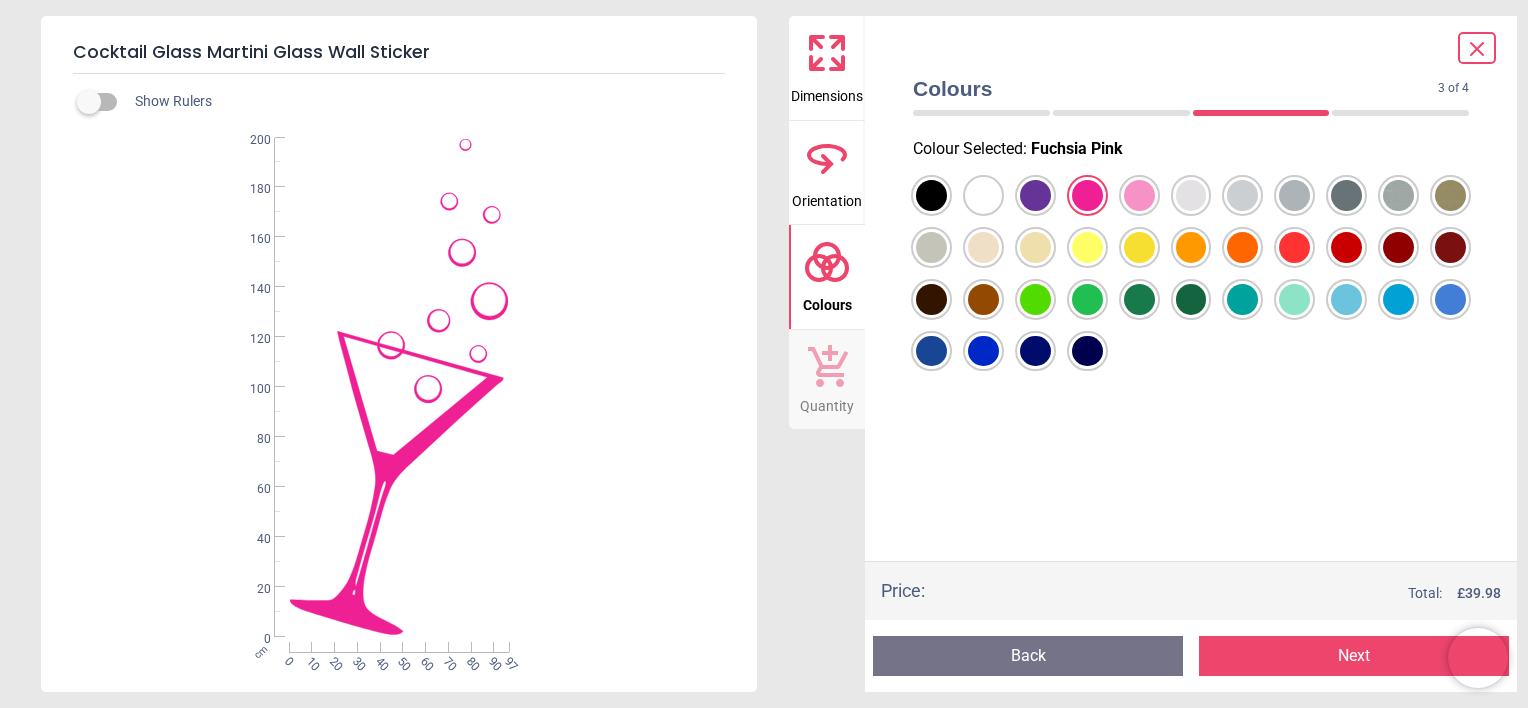 click at bounding box center [931, 195] 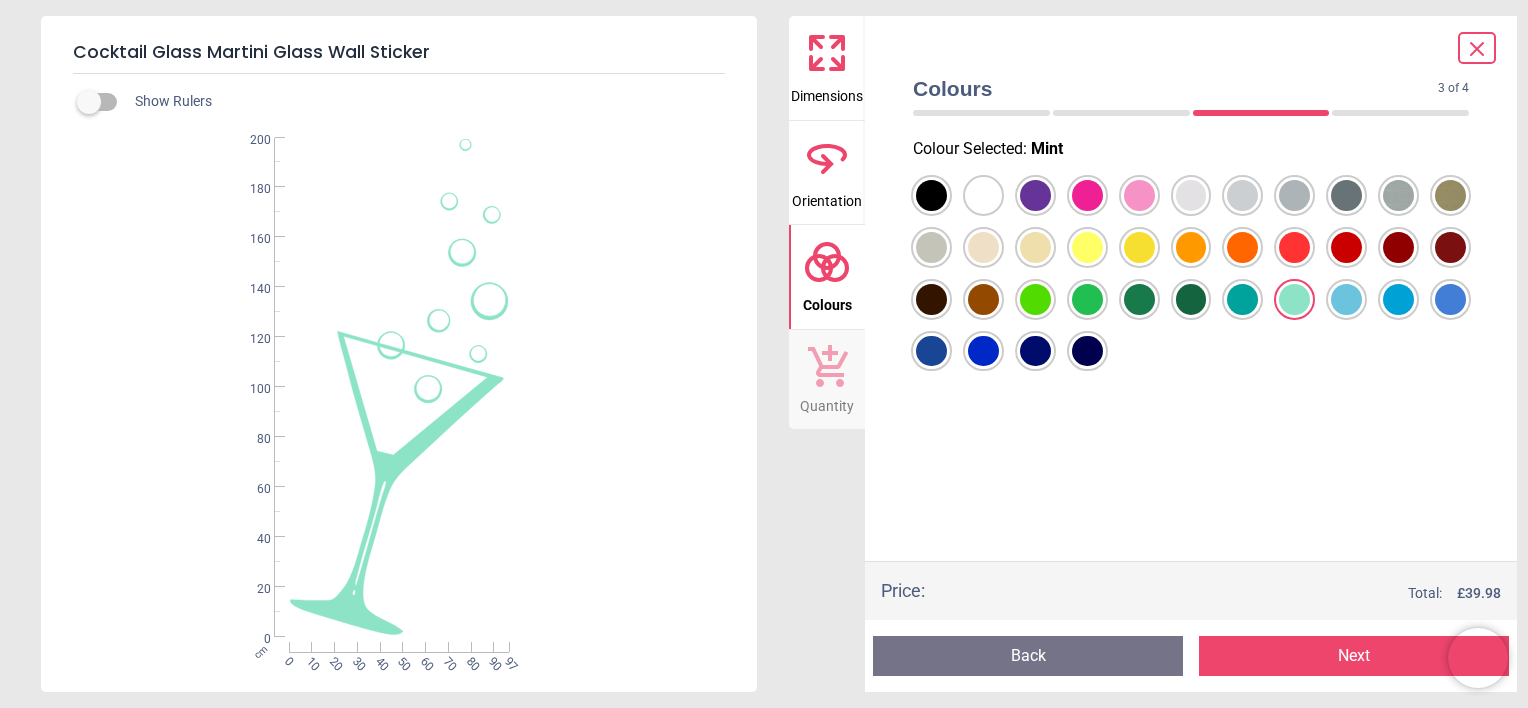 click at bounding box center (931, 195) 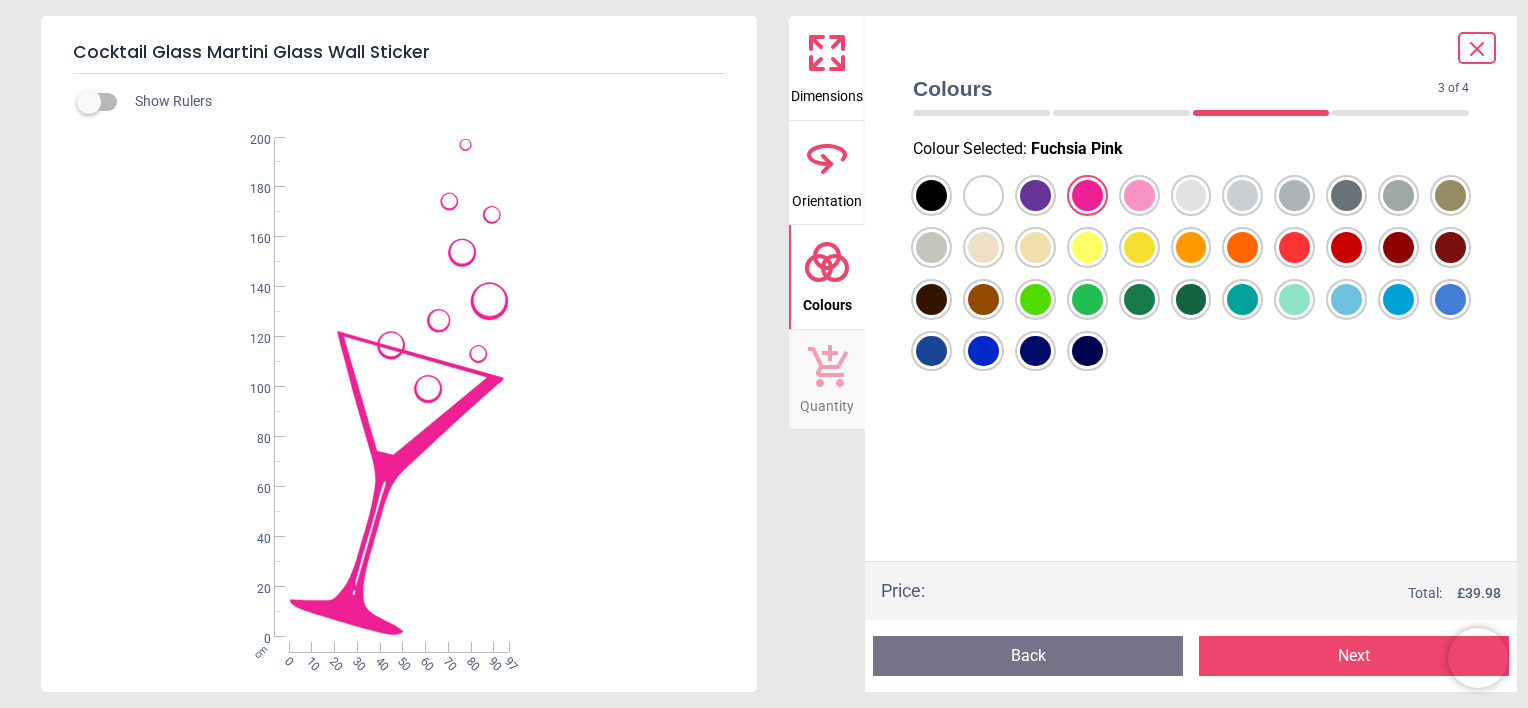 click at bounding box center [931, 195] 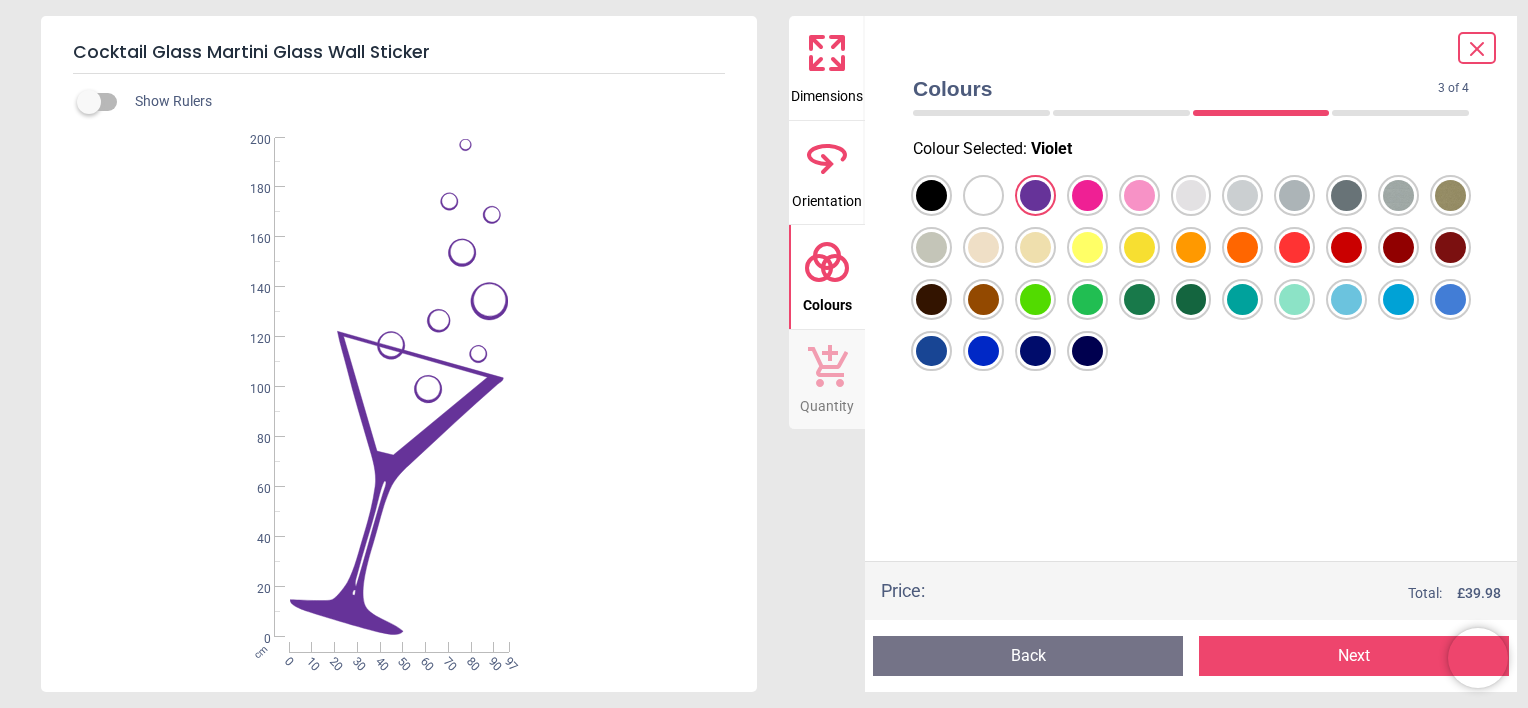 click at bounding box center (931, 195) 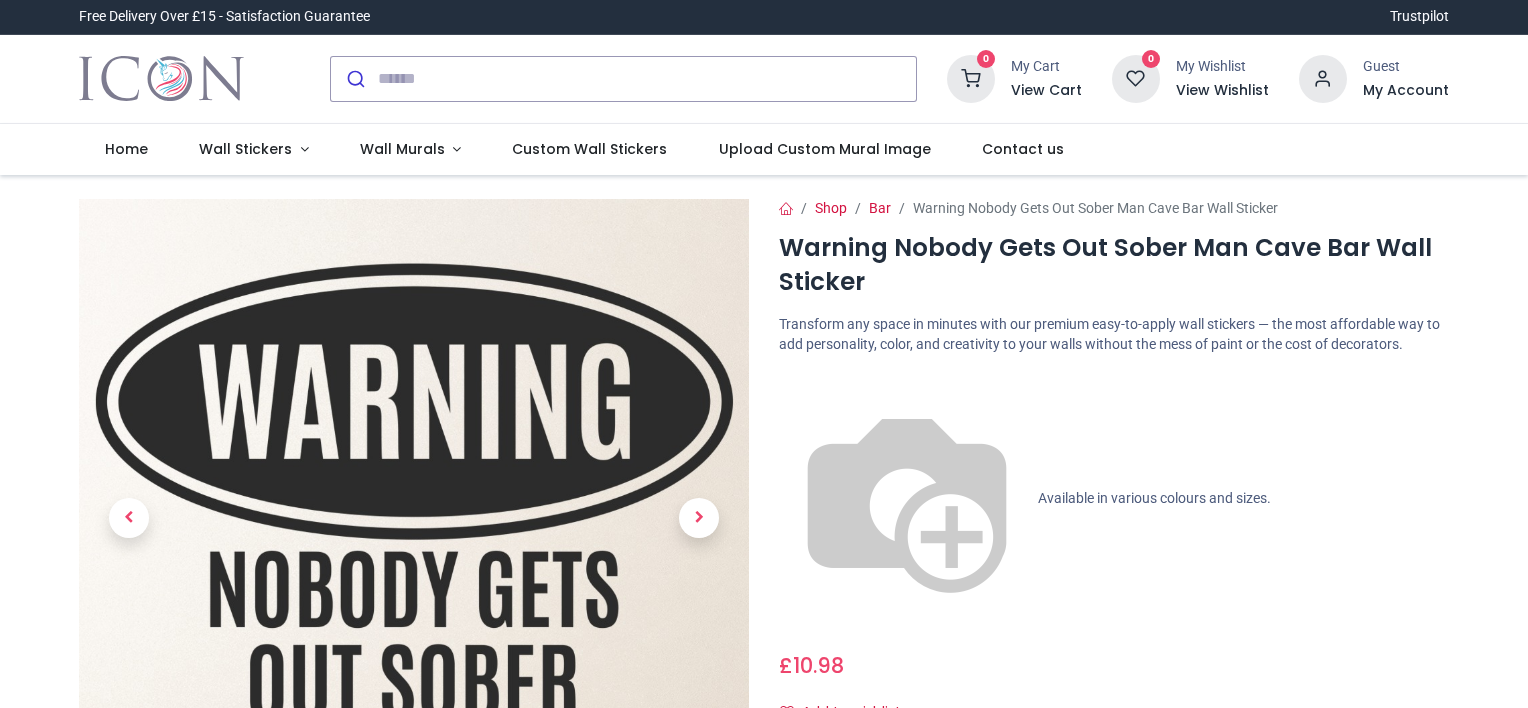 scroll, scrollTop: 0, scrollLeft: 0, axis: both 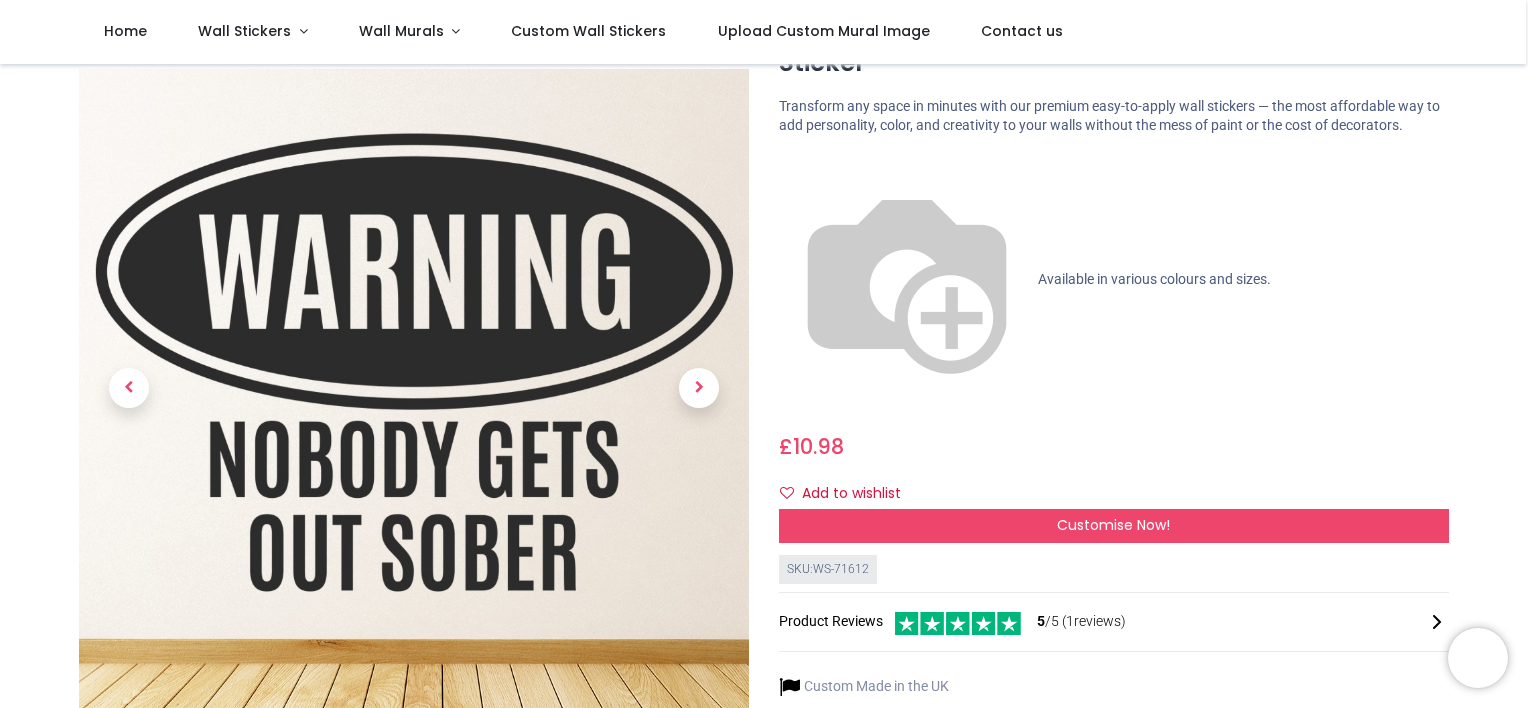 click at bounding box center (907, 280) 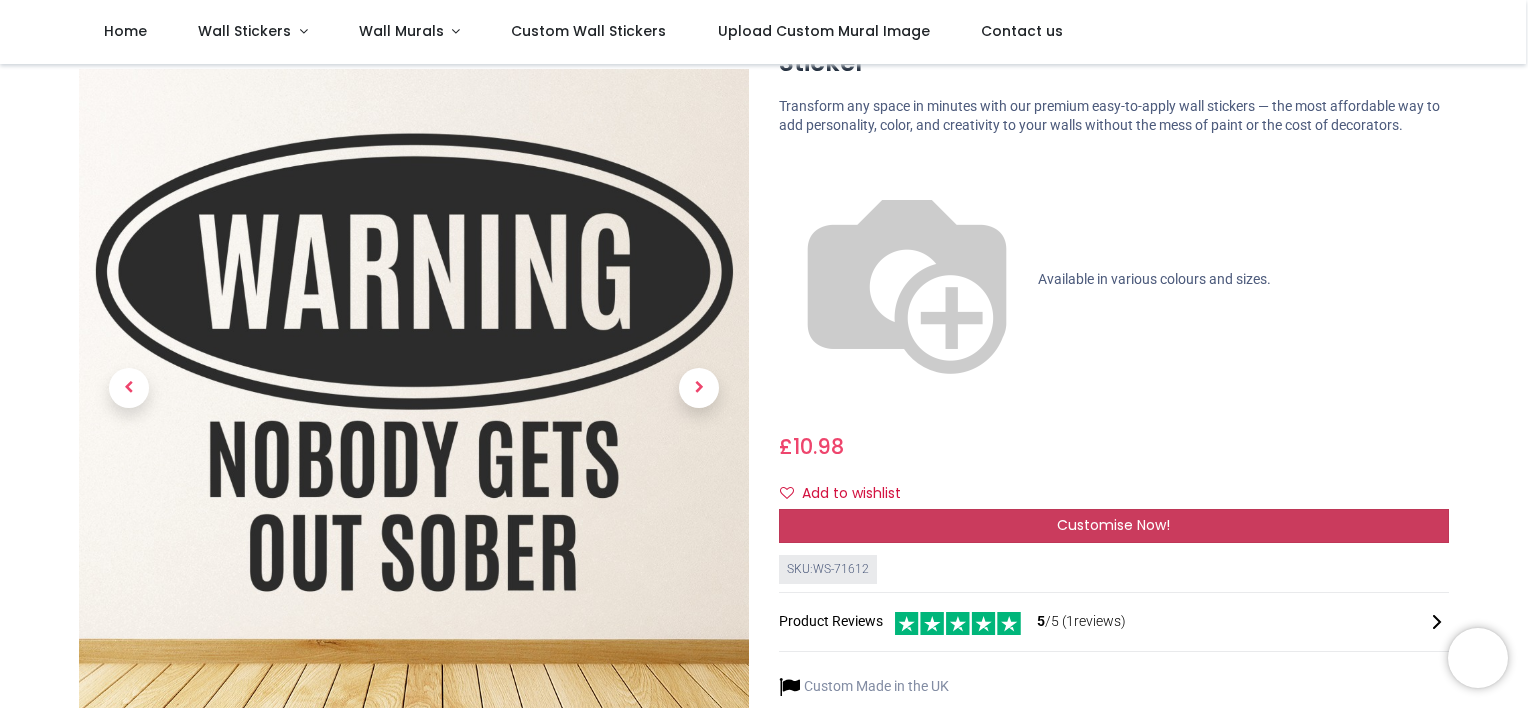 click on "Customise Now!" at bounding box center (1113, 525) 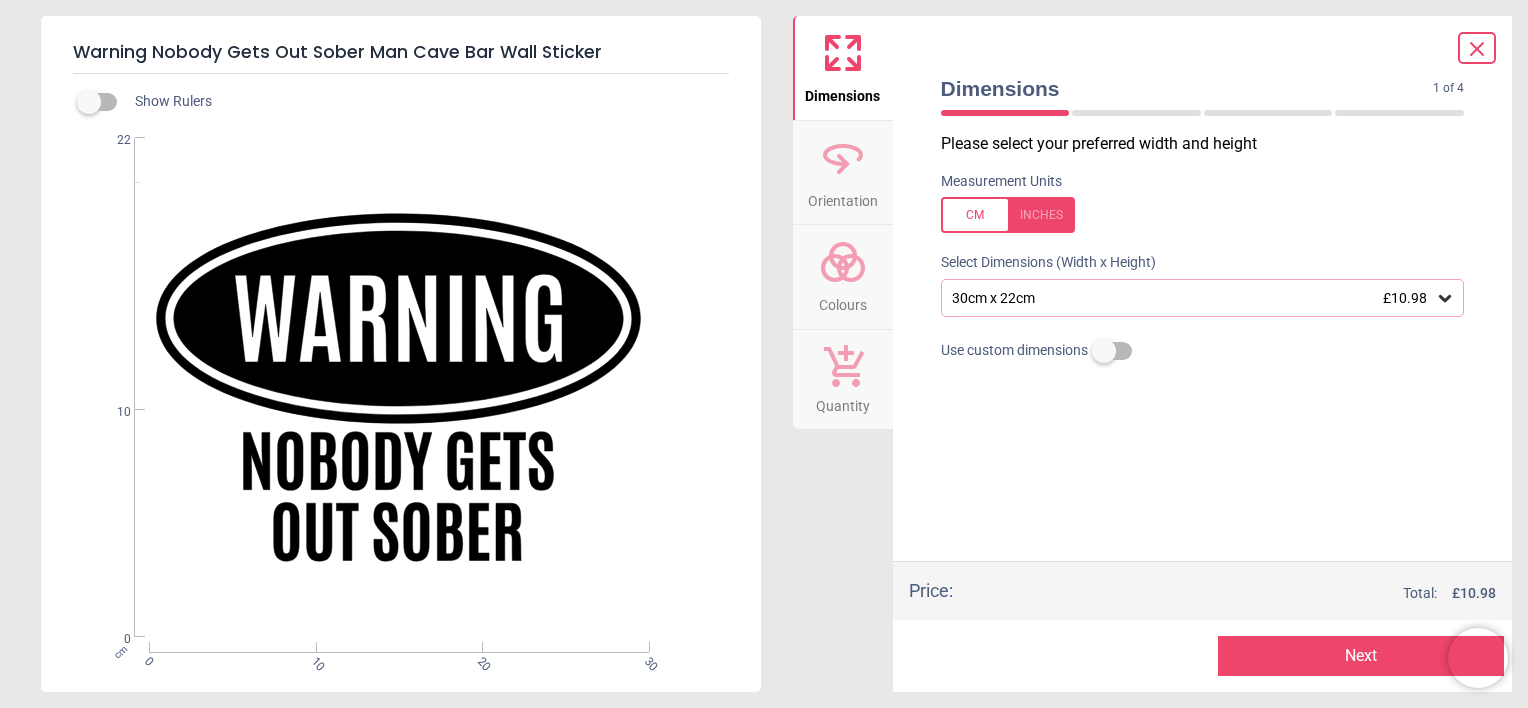 click 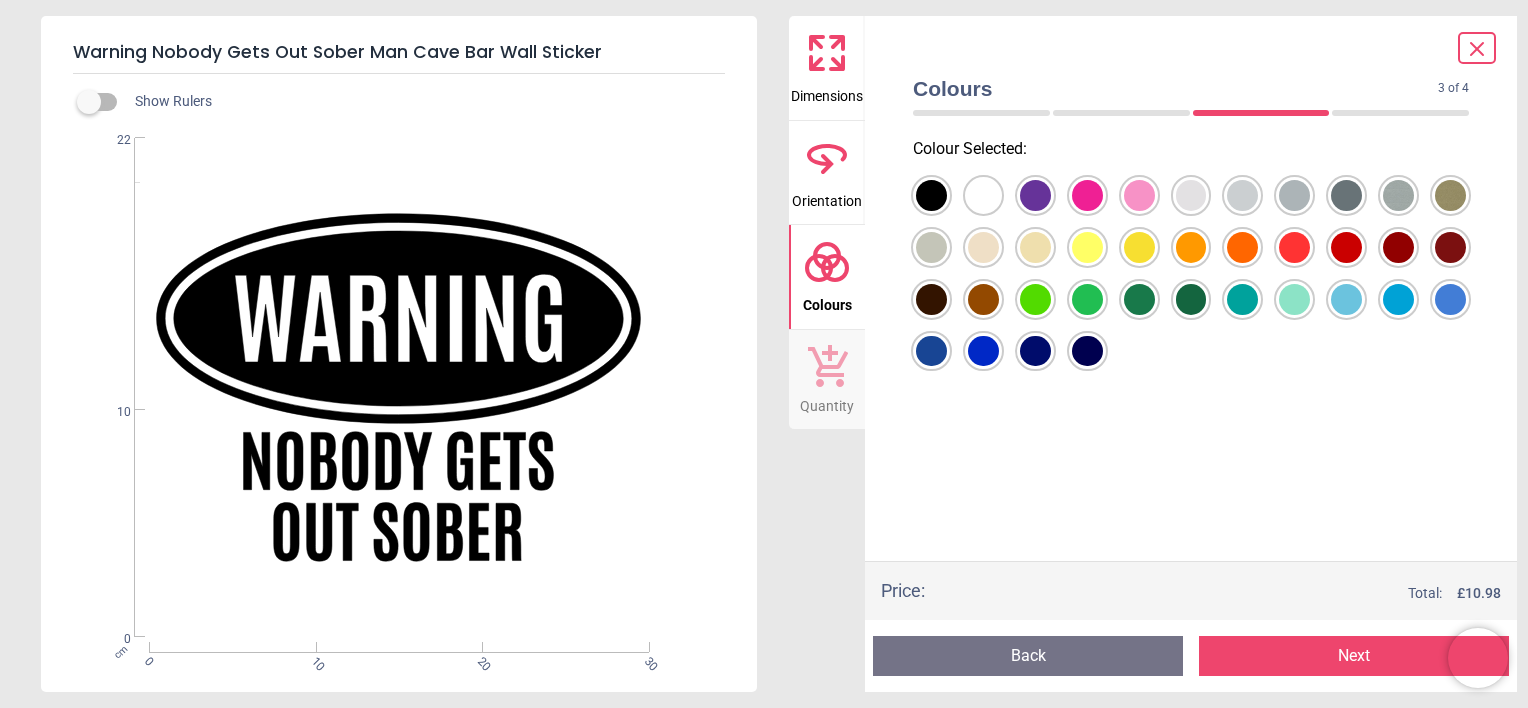 click at bounding box center (931, 195) 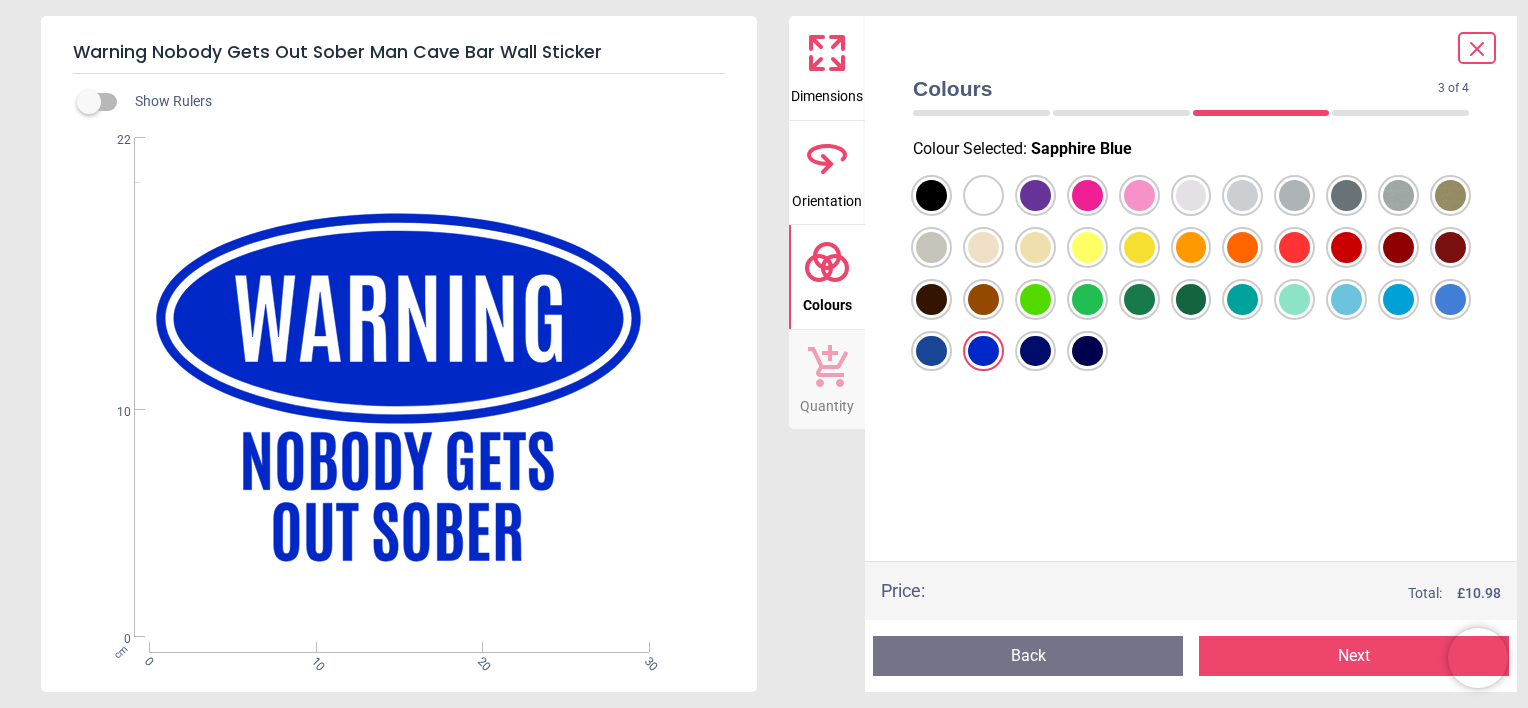 click at bounding box center (931, 195) 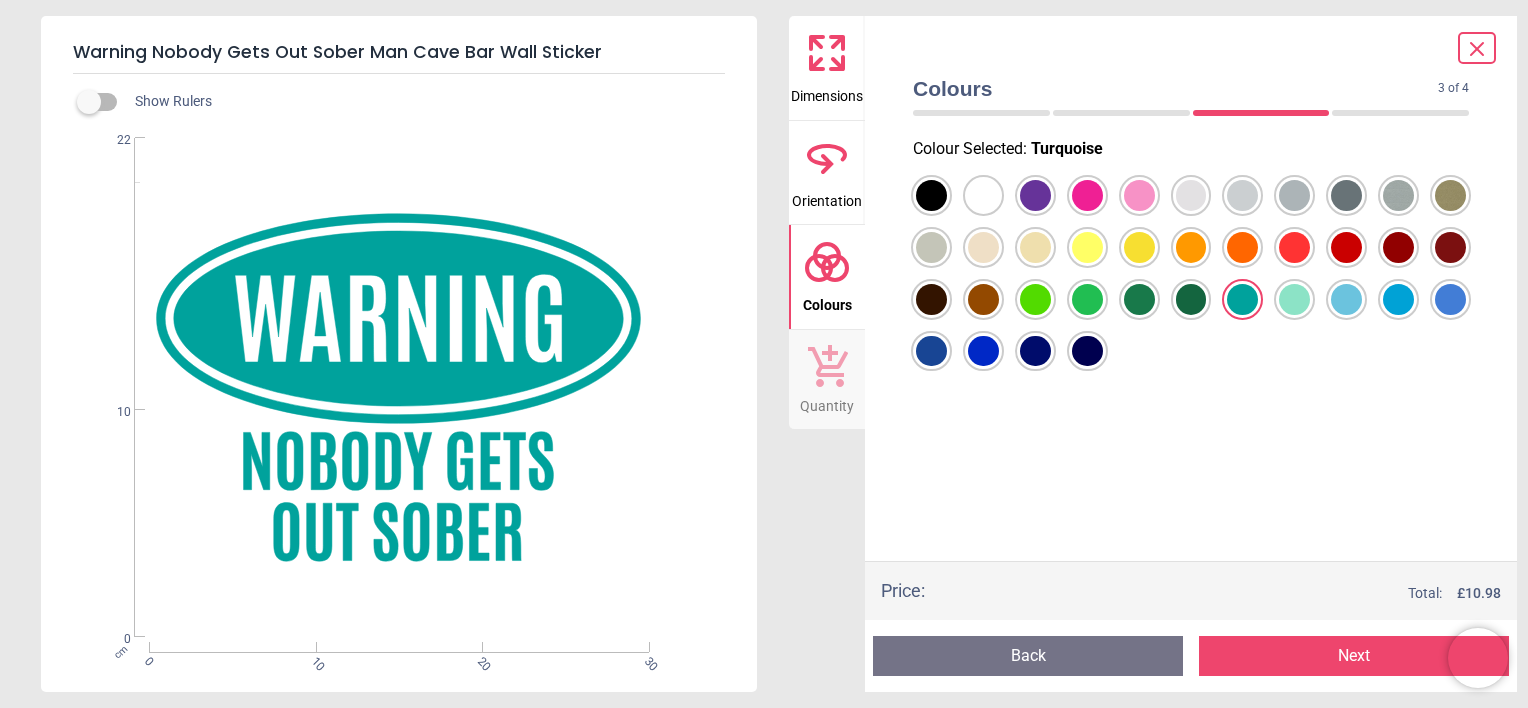 click 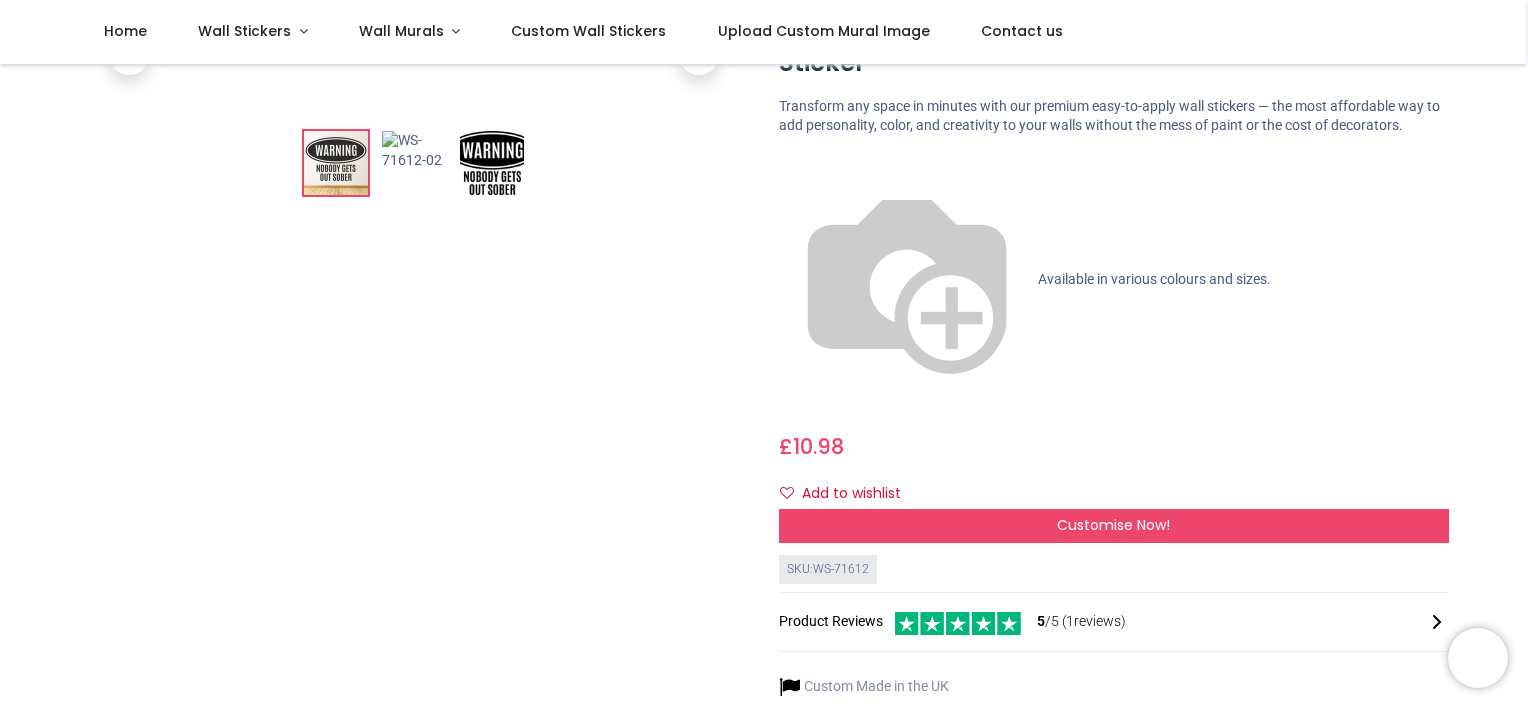 scroll, scrollTop: 0, scrollLeft: 0, axis: both 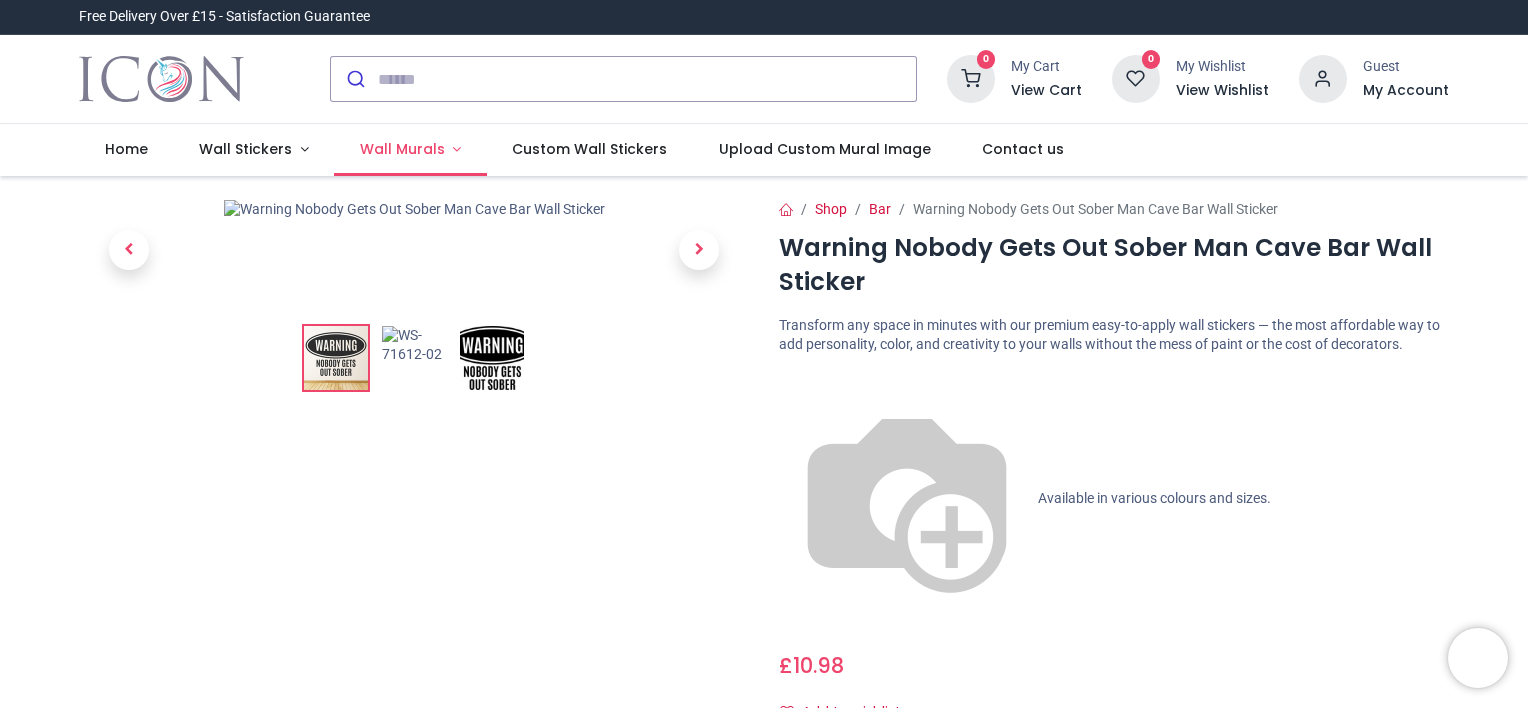 click on "Wall Murals" at bounding box center [410, 150] 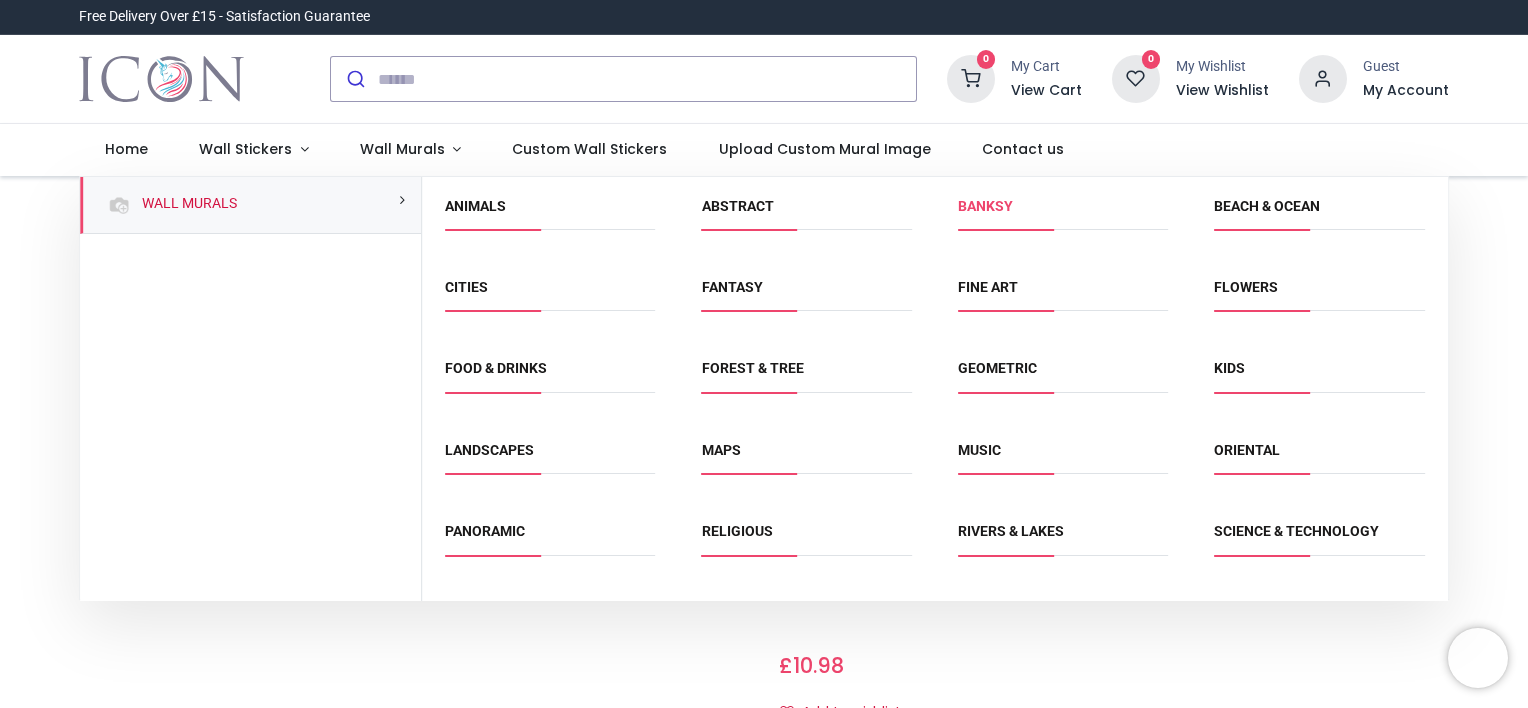 click on "Banksy" at bounding box center (985, 206) 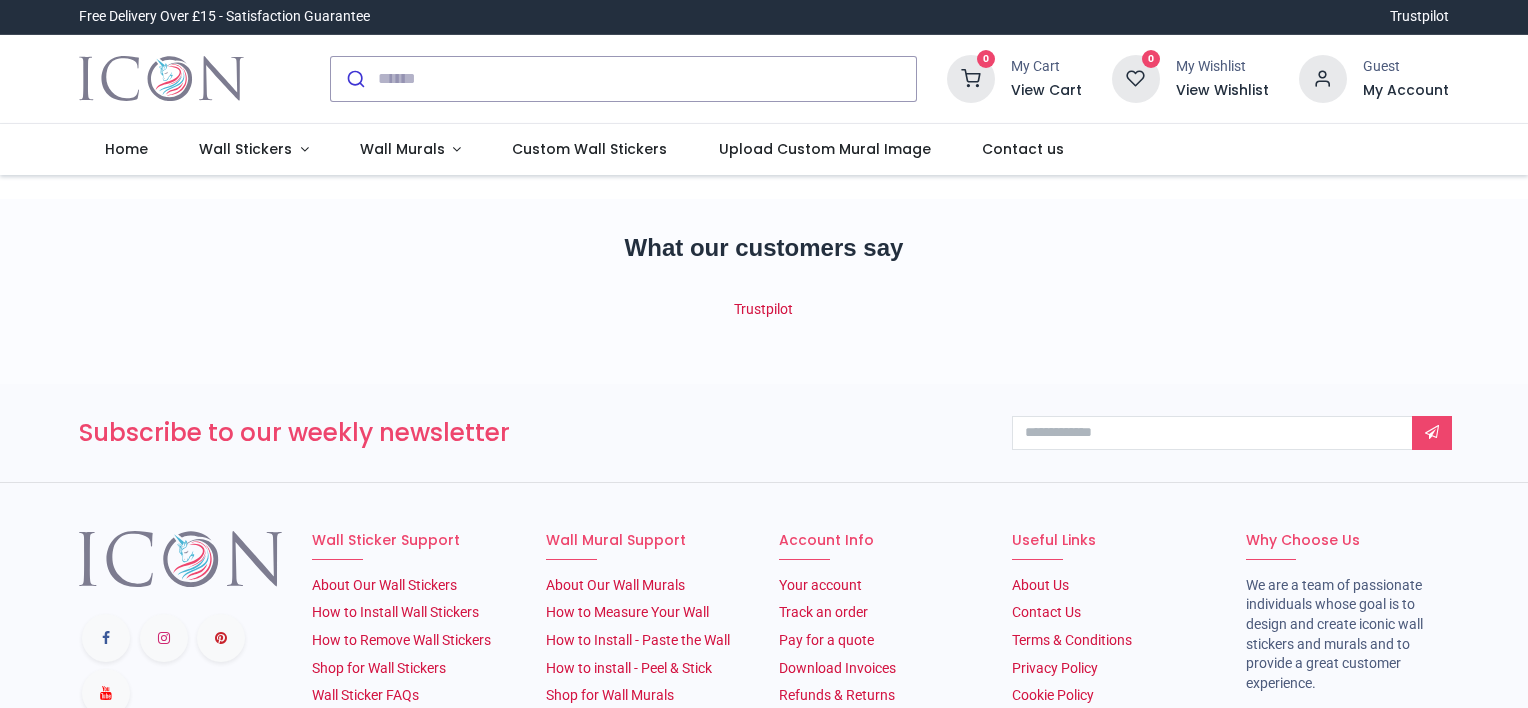 scroll, scrollTop: 0, scrollLeft: 0, axis: both 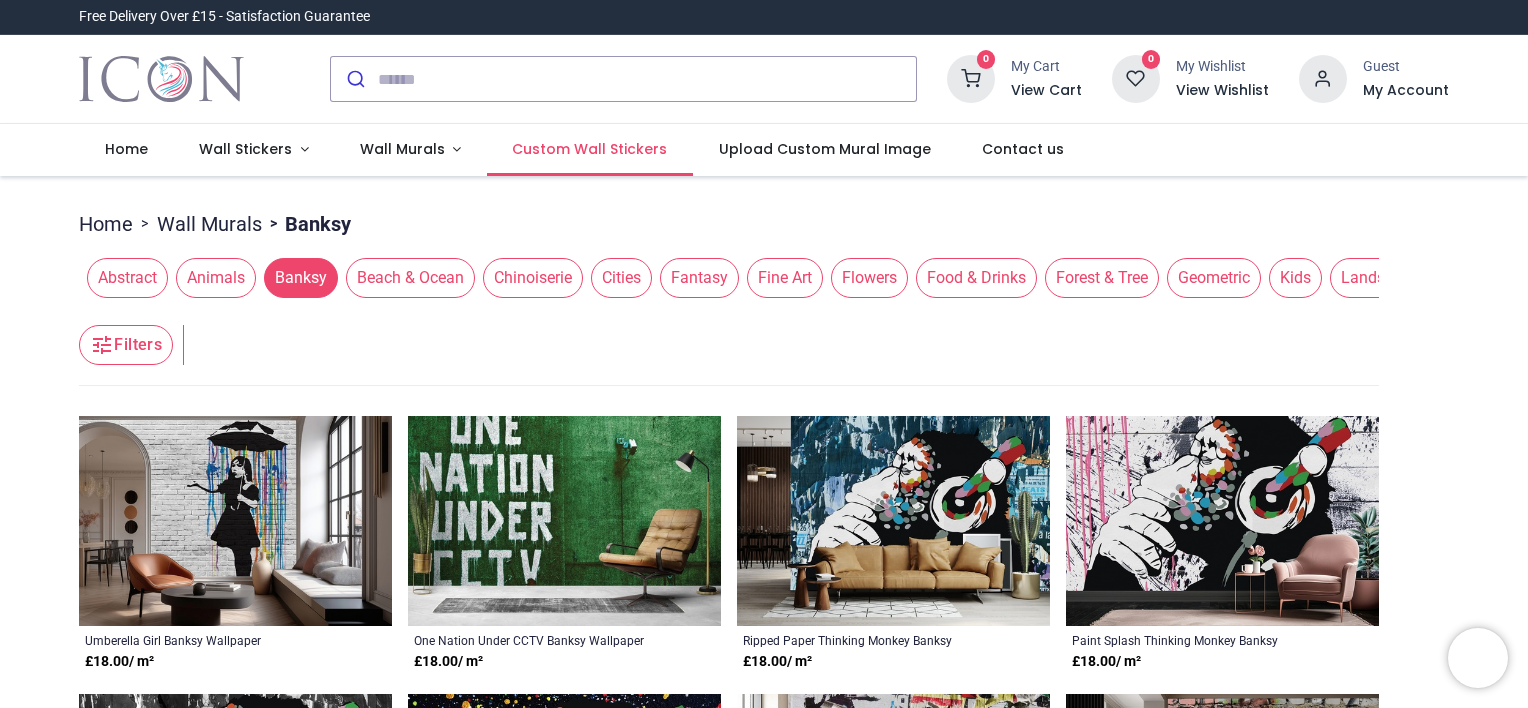 click on "Custom Wall Stickers" at bounding box center [589, 149] 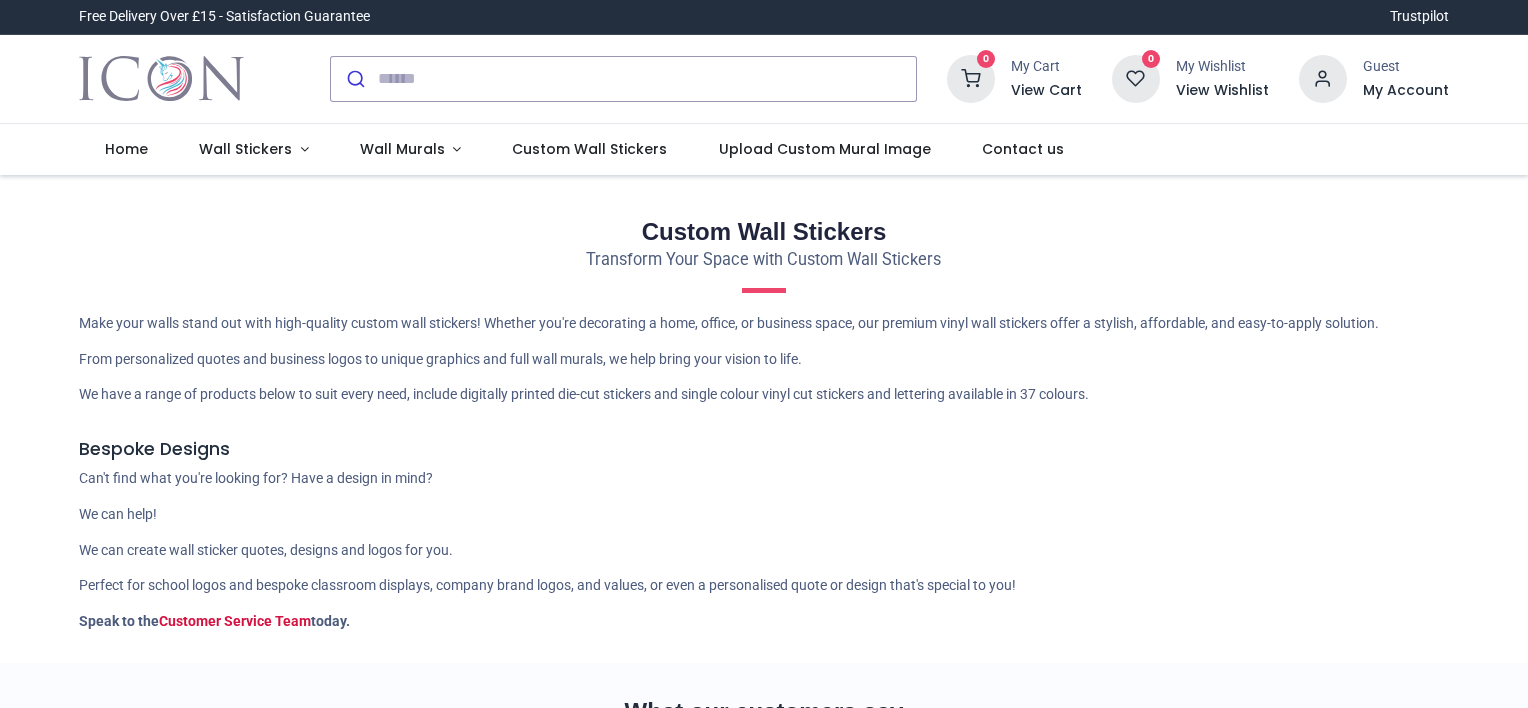 scroll, scrollTop: 0, scrollLeft: 0, axis: both 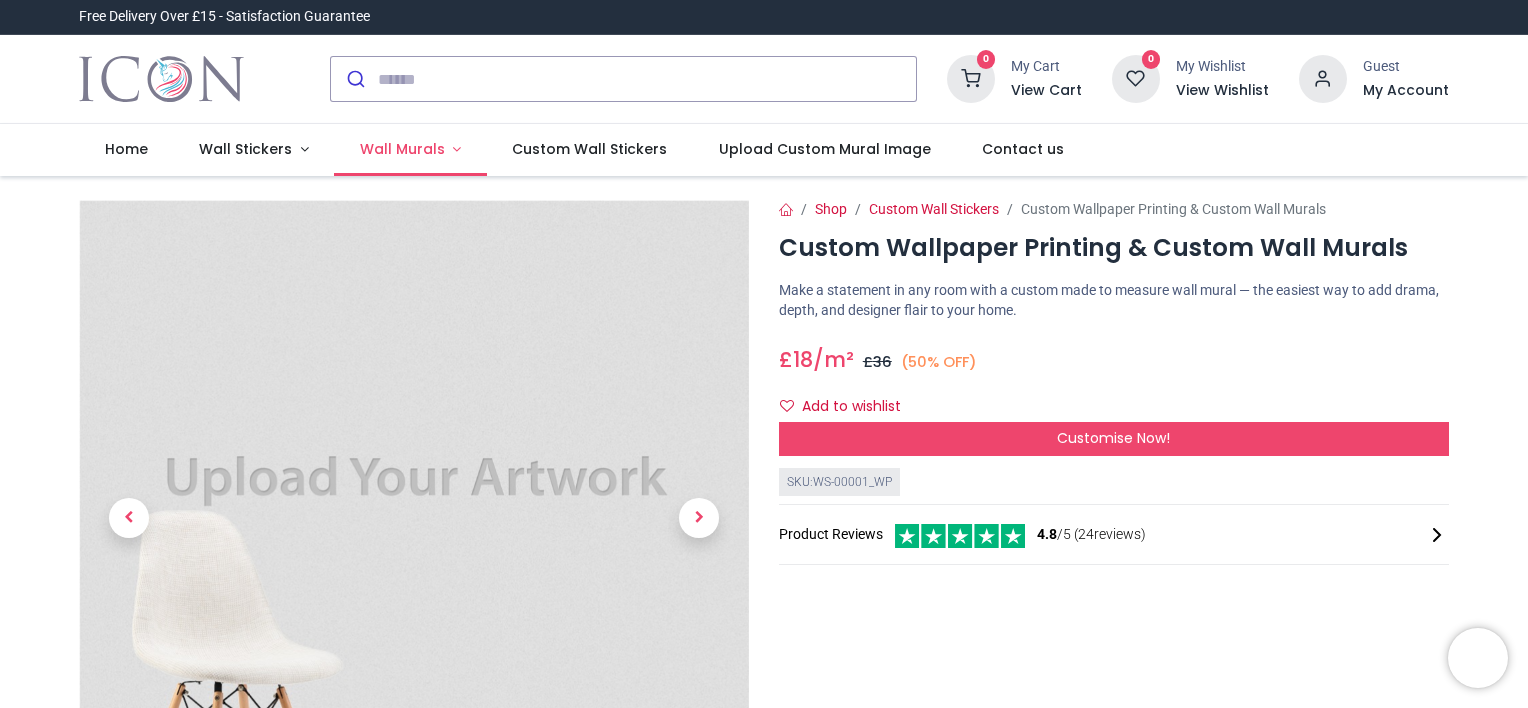 click on "Wall Murals" at bounding box center [402, 149] 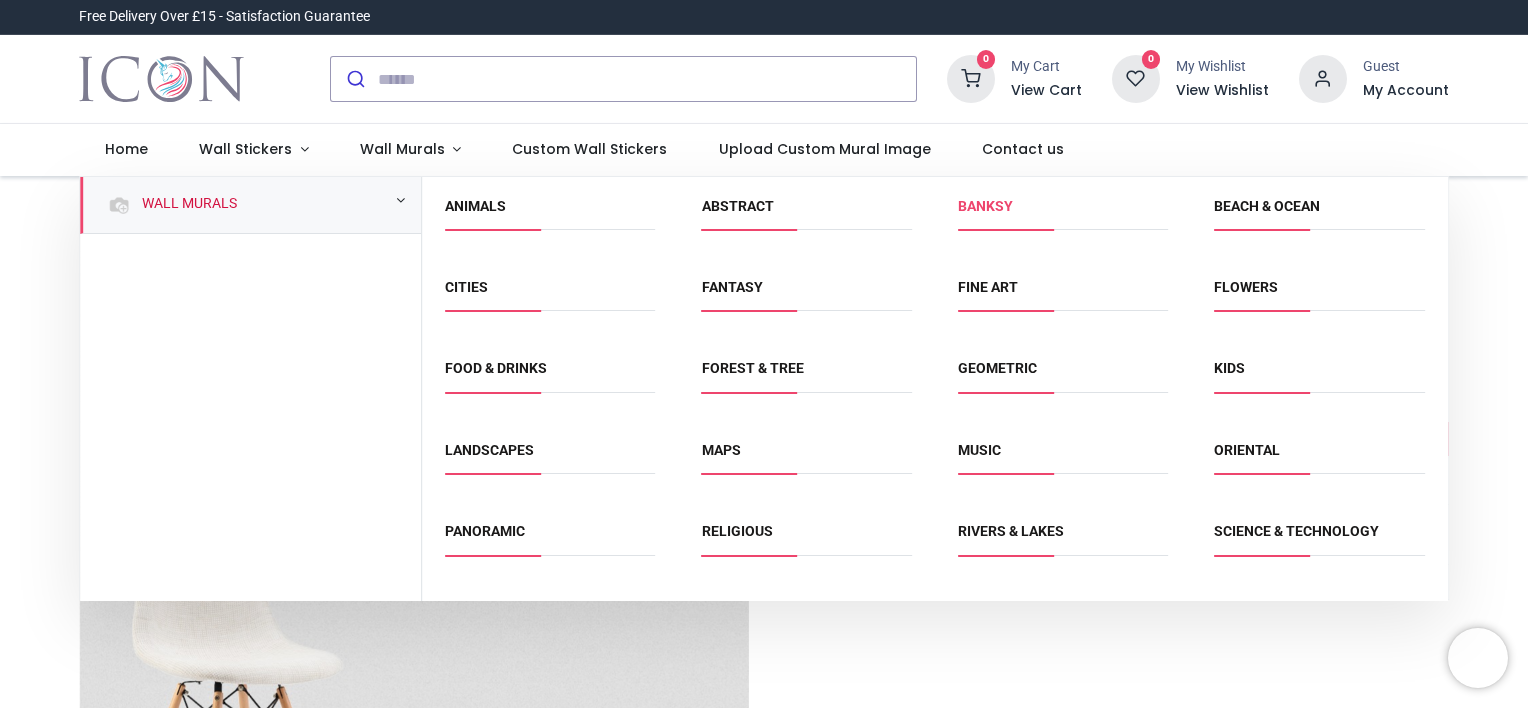 click on "Banksy" at bounding box center [985, 206] 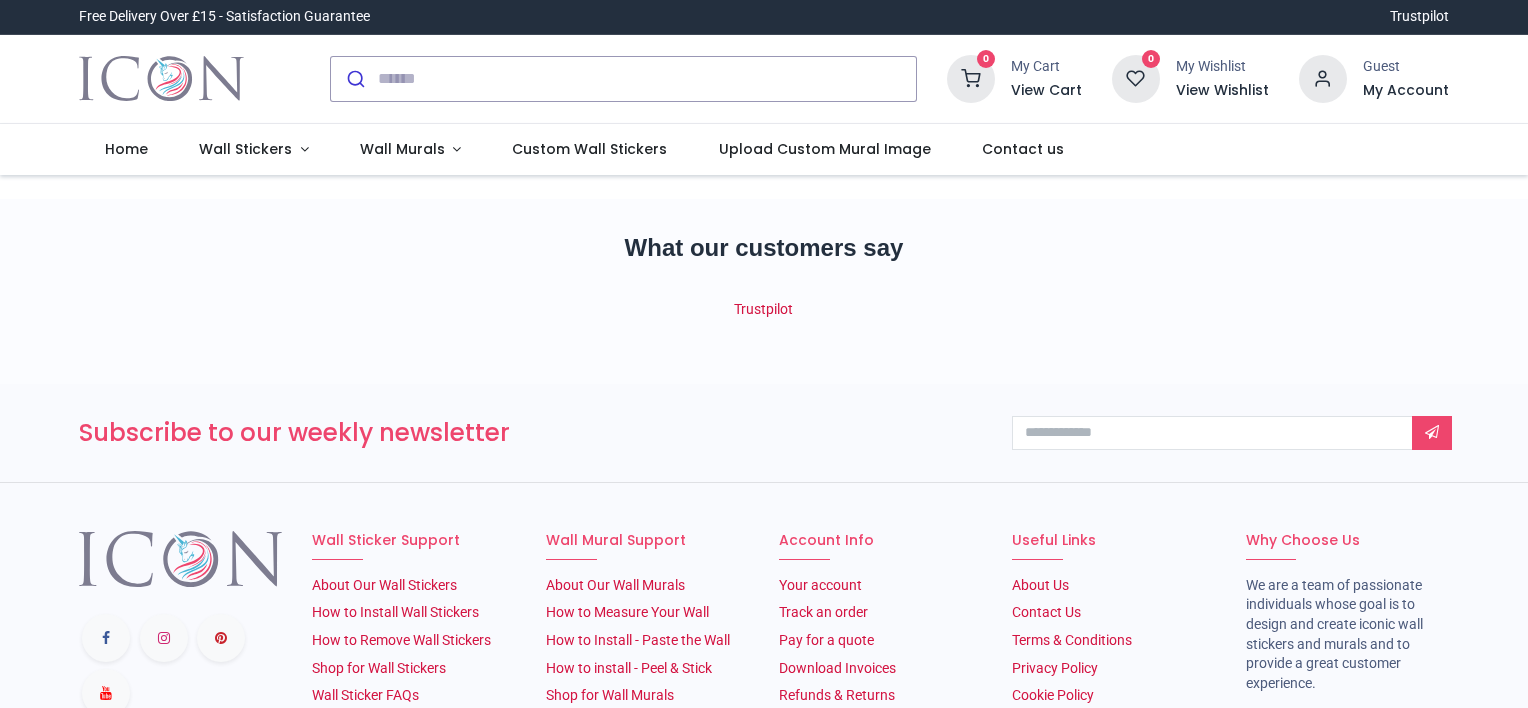 scroll, scrollTop: 0, scrollLeft: 0, axis: both 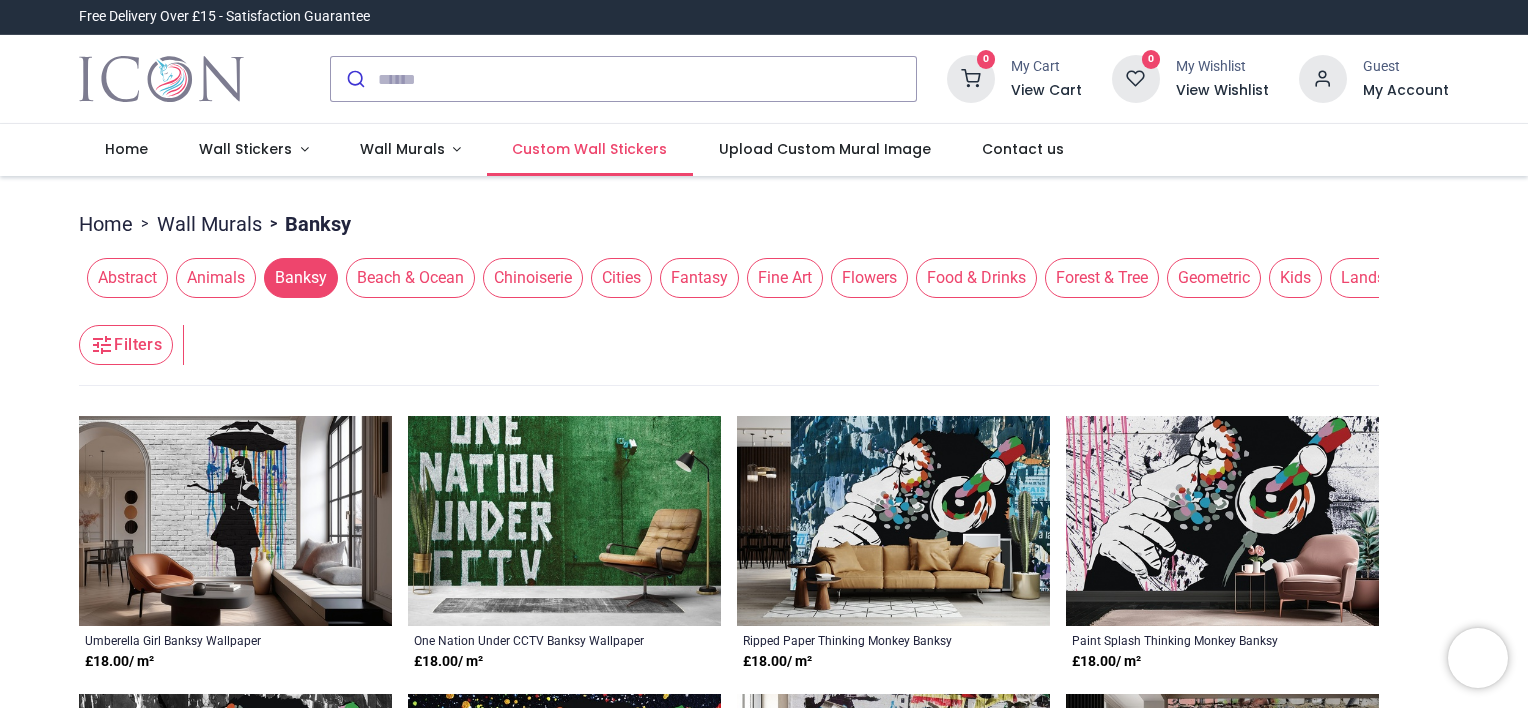 click on "Custom Wall Stickers" at bounding box center [589, 149] 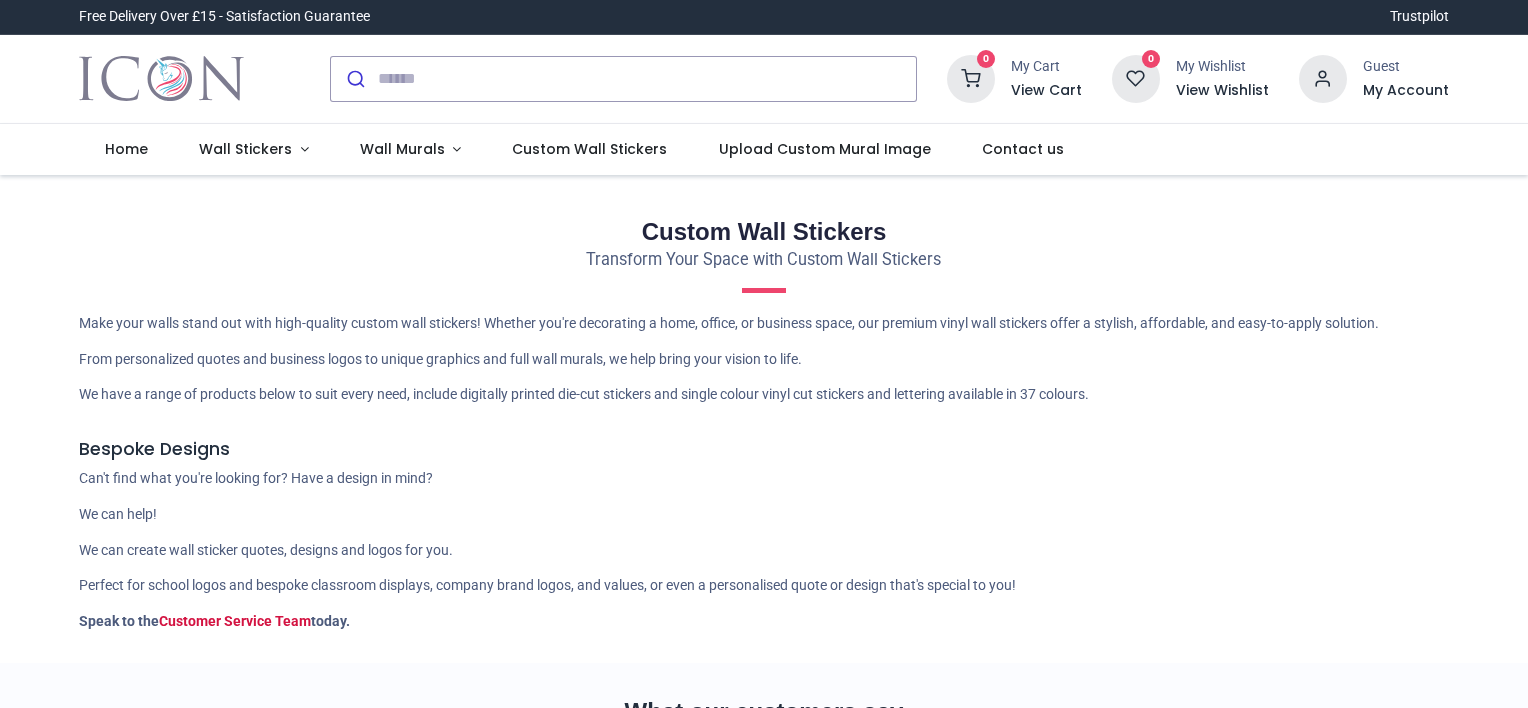 scroll, scrollTop: 0, scrollLeft: 0, axis: both 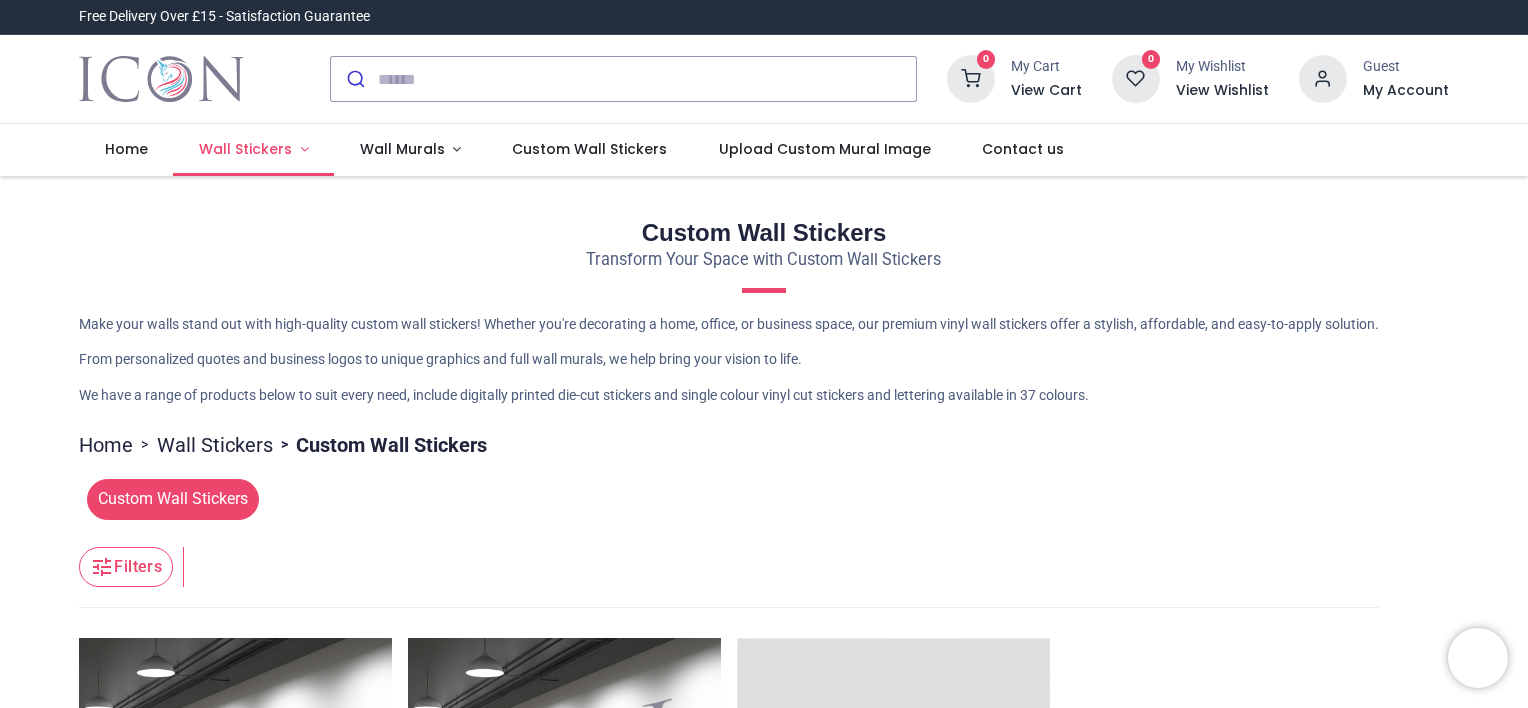 click on "Wall Stickers" at bounding box center (245, 149) 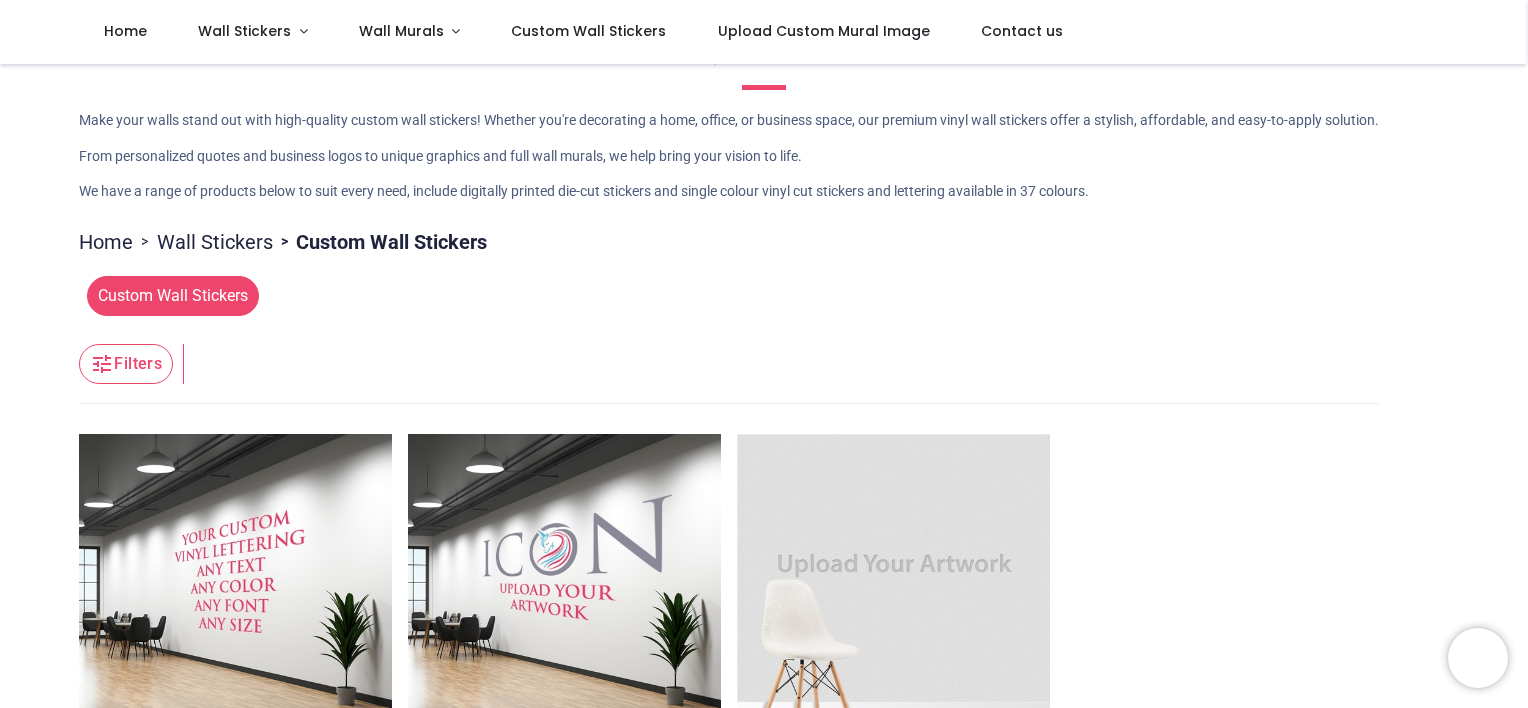 scroll, scrollTop: 128, scrollLeft: 0, axis: vertical 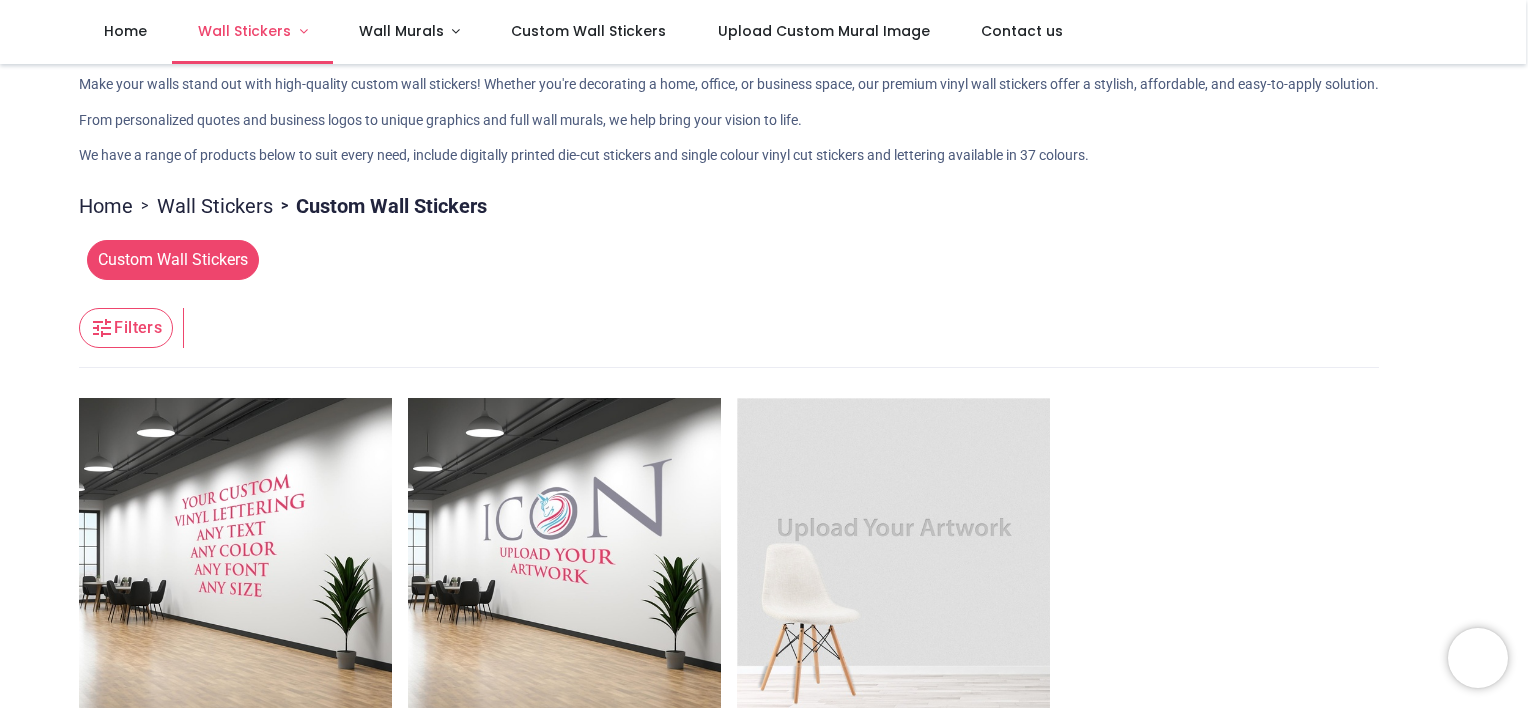 click on "Wall Stickers" at bounding box center (252, 32) 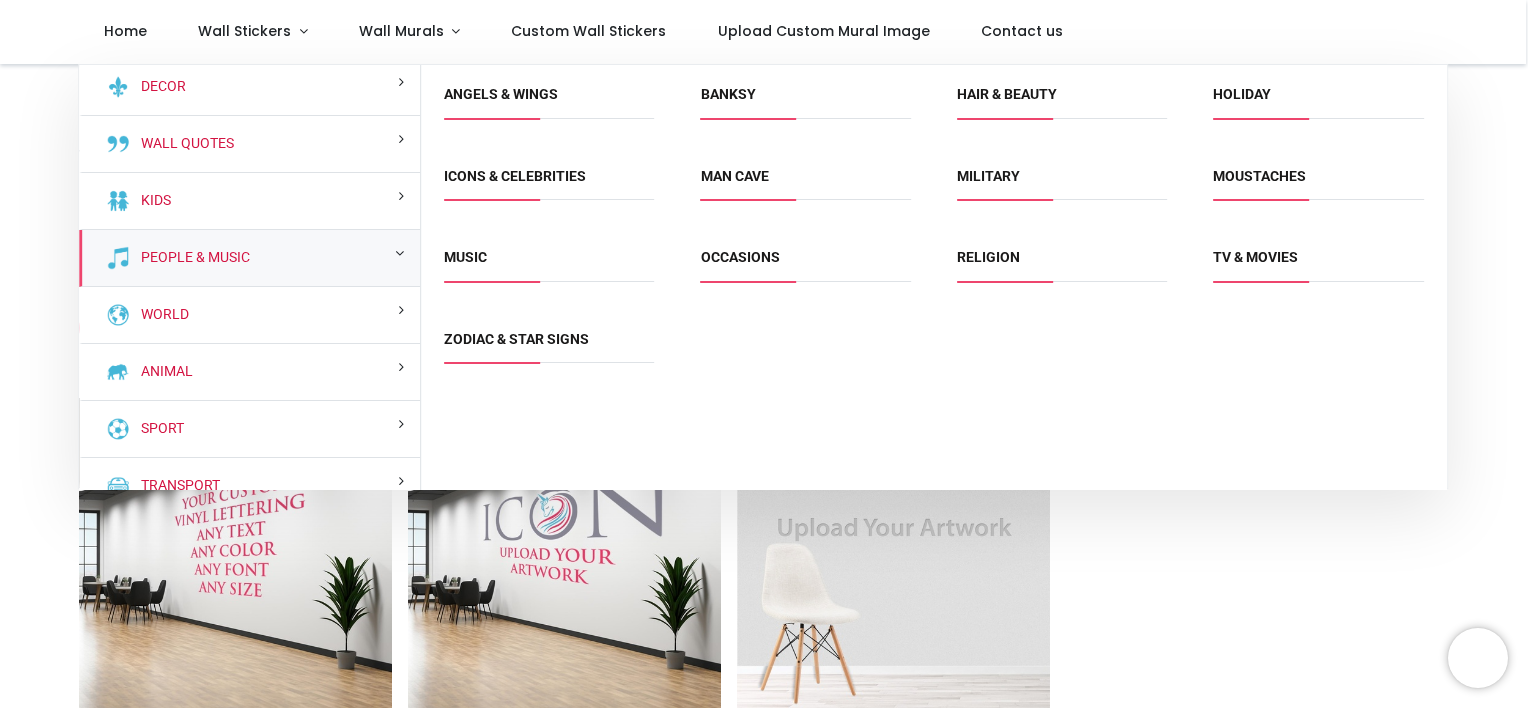 scroll, scrollTop: 0, scrollLeft: 0, axis: both 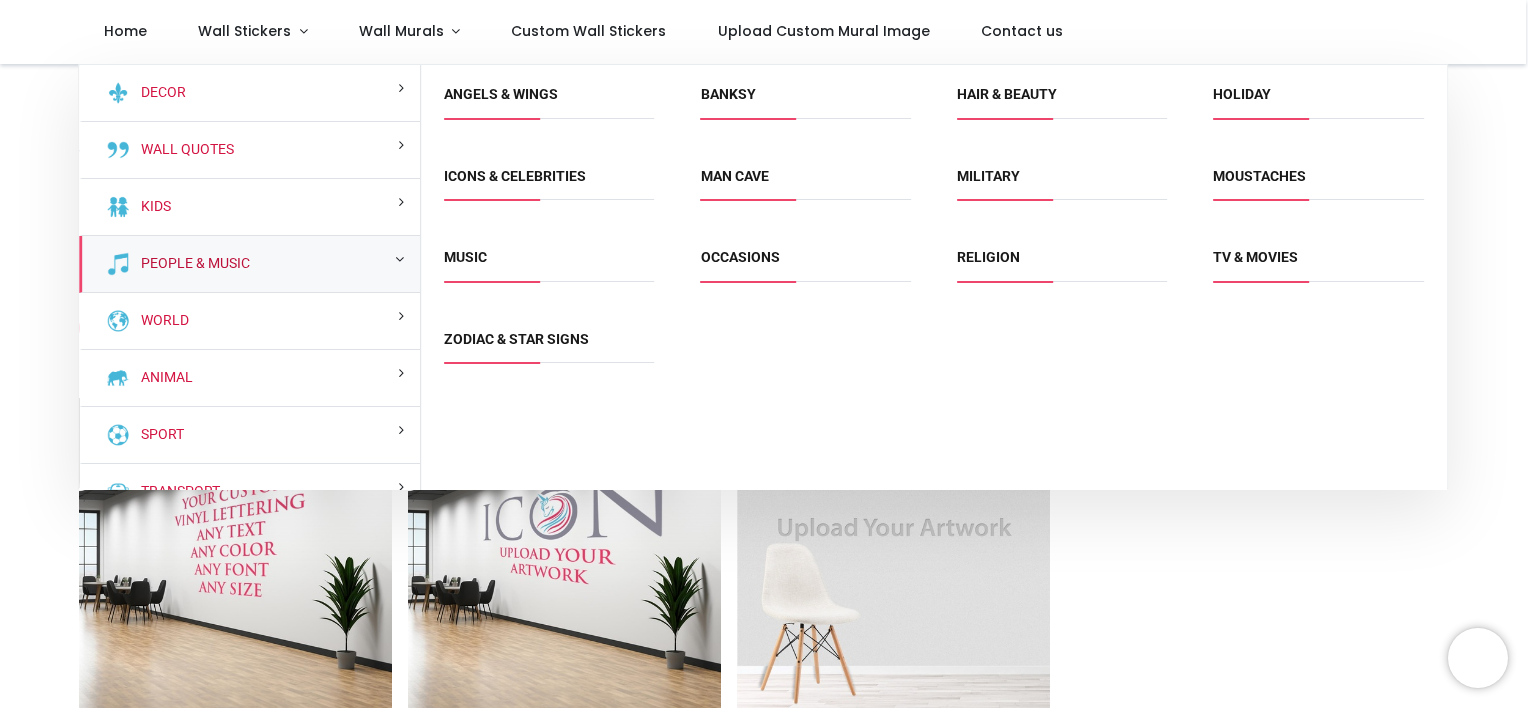 click on "People & Music" at bounding box center [191, 264] 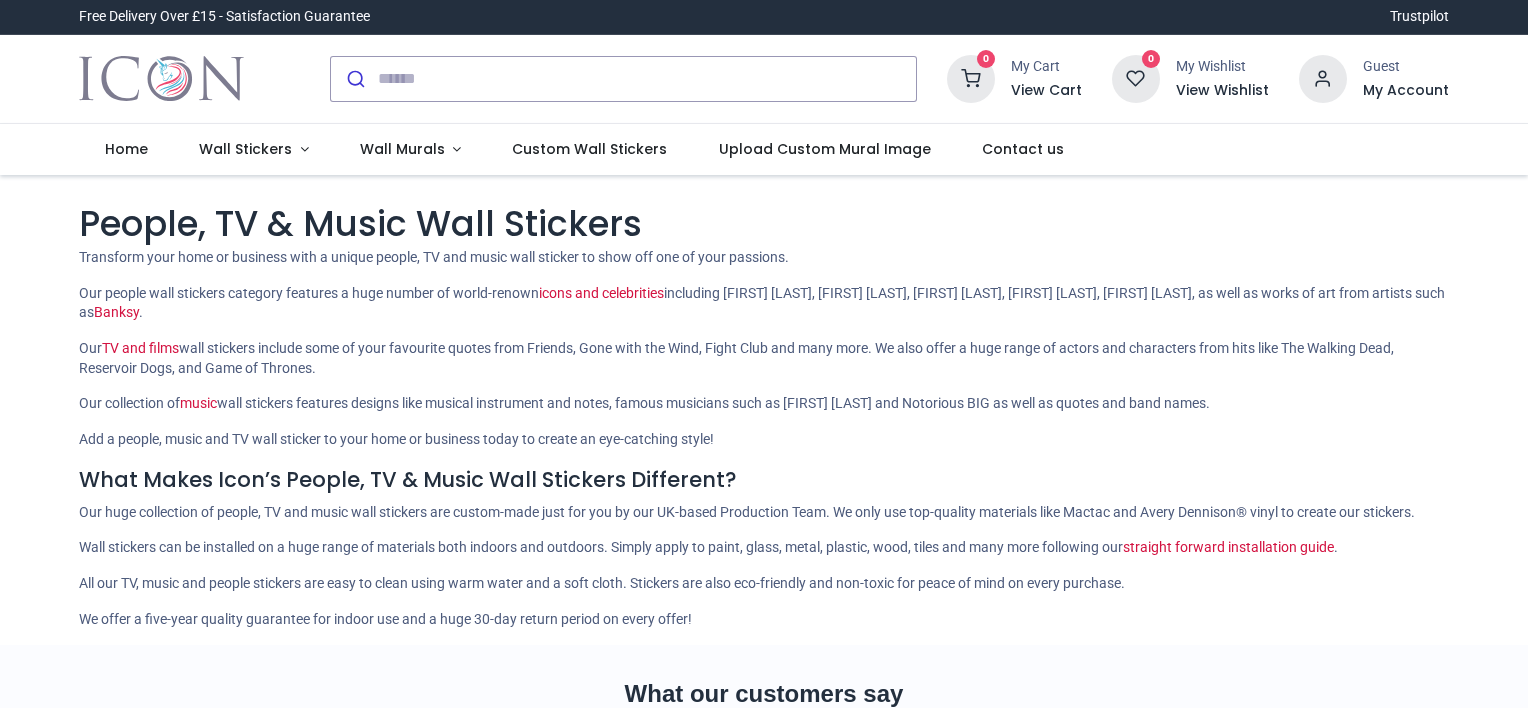 scroll, scrollTop: 0, scrollLeft: 0, axis: both 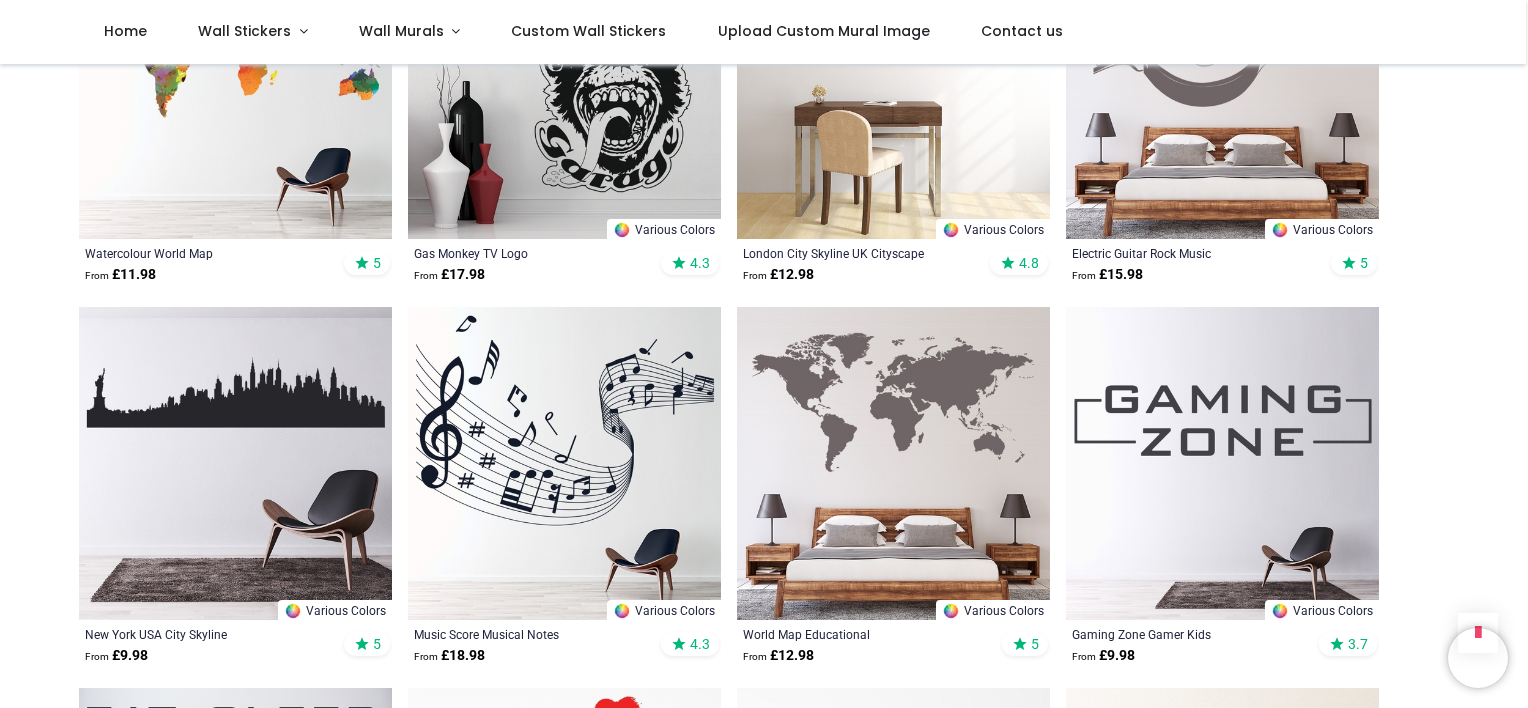 click on "Home > People & Music Angels & Wings Banksy Hair & Beauty Holiday Icons & Celebrities Man Cave Military Moustaches Music Occasions Religion TV & Movies Zodiac & Star Signs Filters Filters Various Colors Name Gaming Zone Gamer From   £ 9.98     4.8 Watercolour World Map From   £ 11.98     5 Various Colors New York USA City Skyline From   £ 9.98     5 Various Colors Eat Sleep Game Kids Gamer From   £ 10.98     Various Colors Win Or Die Quote Game Of Thrones From   £ 15.98     Various Colors Apache Helicopter From   £ 16.98     5 Various Colors Name Army Scene From   £ 10.98     Hanging Balloon Girl Banksy From   £ 9.98     4.7 Various Colors Gas Monkey TV Logo From   £ 17.98     4.3 Various Colors Music Score Musical Notes From   £ 18.98     4.3 Red Balloon Girl Banksy From   £ 10.98     5 Various Colors House Stark Game Of Thrones From   £ 16.98     5 Various Colors Statue Of Liberty New York City From   £ 11.98     Various Colors Gaming Console Controller Gamer Kids From   £ 13.98     1 From" at bounding box center [764, 808] 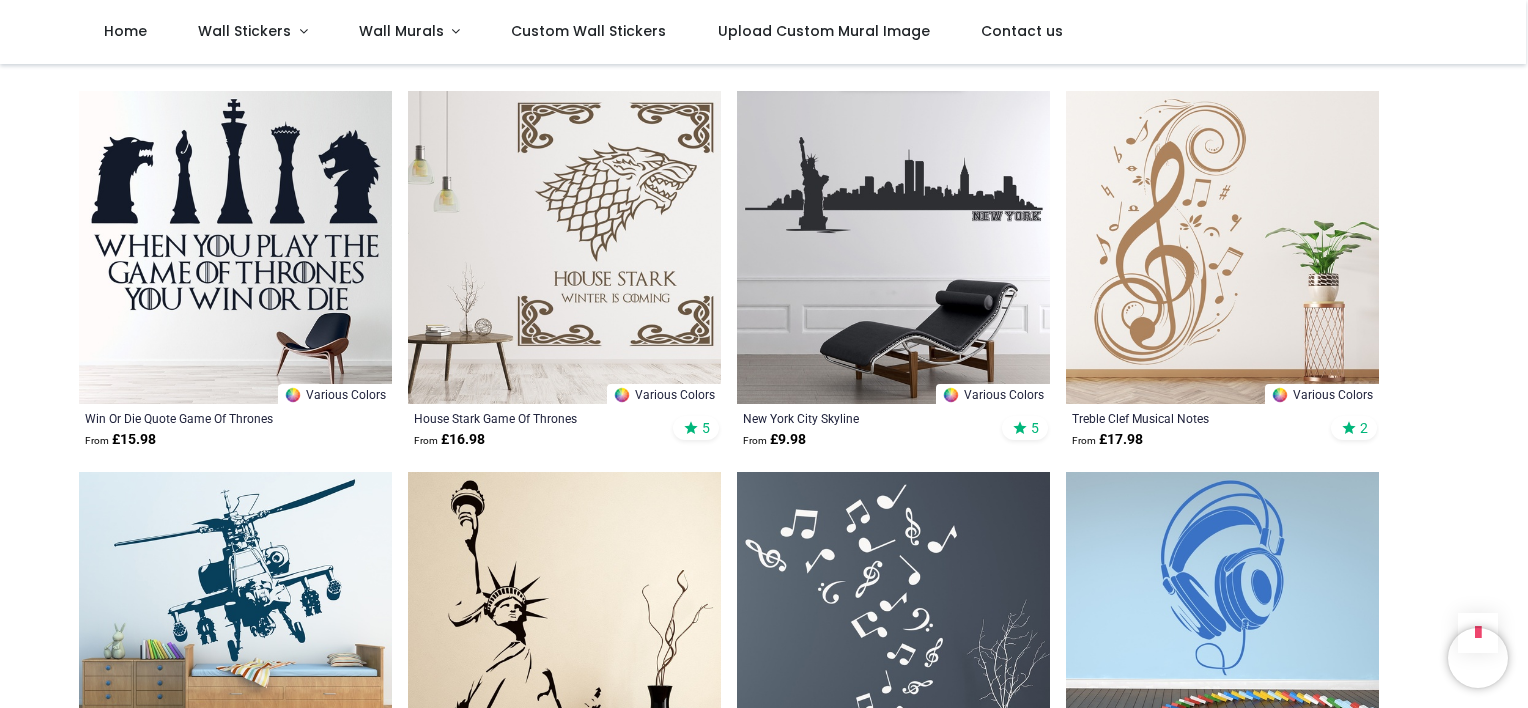 scroll, scrollTop: 2002, scrollLeft: 0, axis: vertical 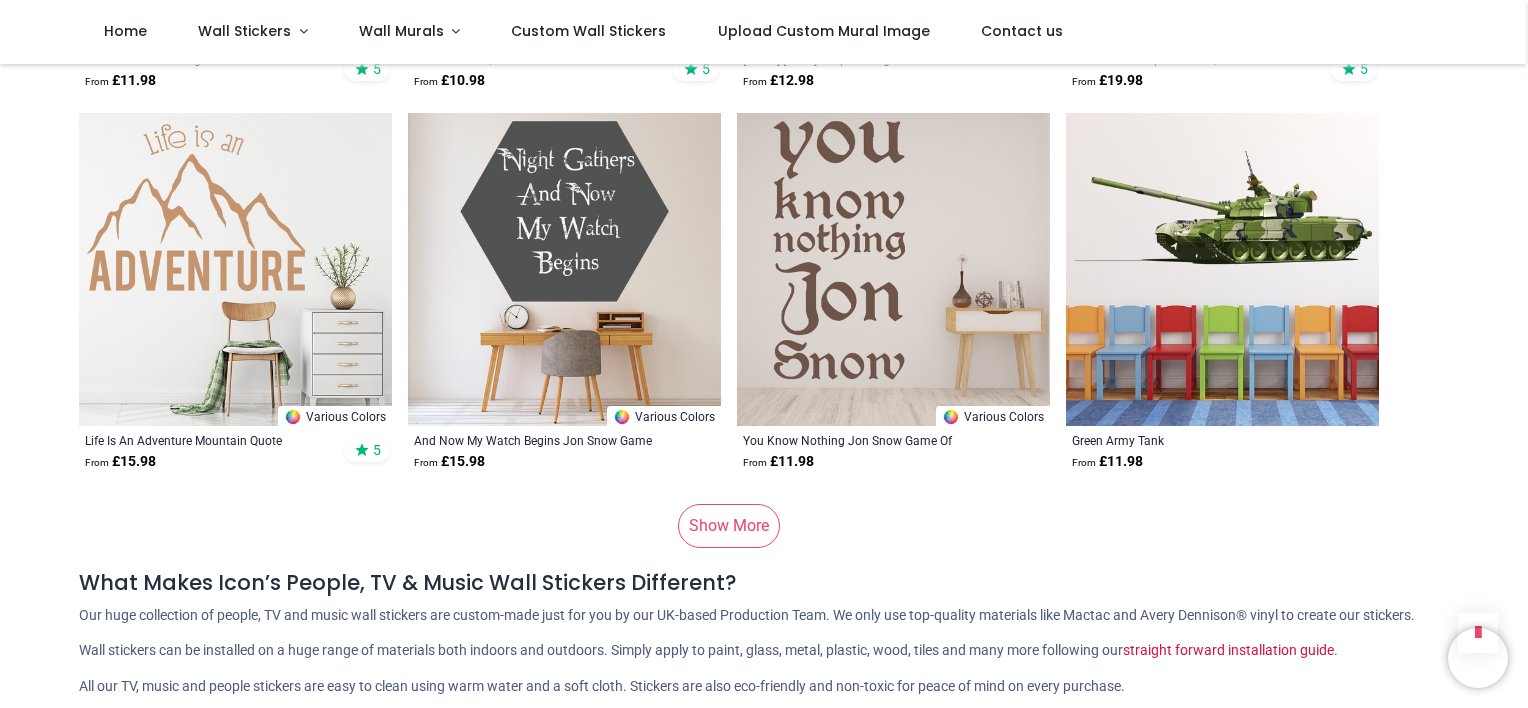 click on "Show More" at bounding box center [729, 526] 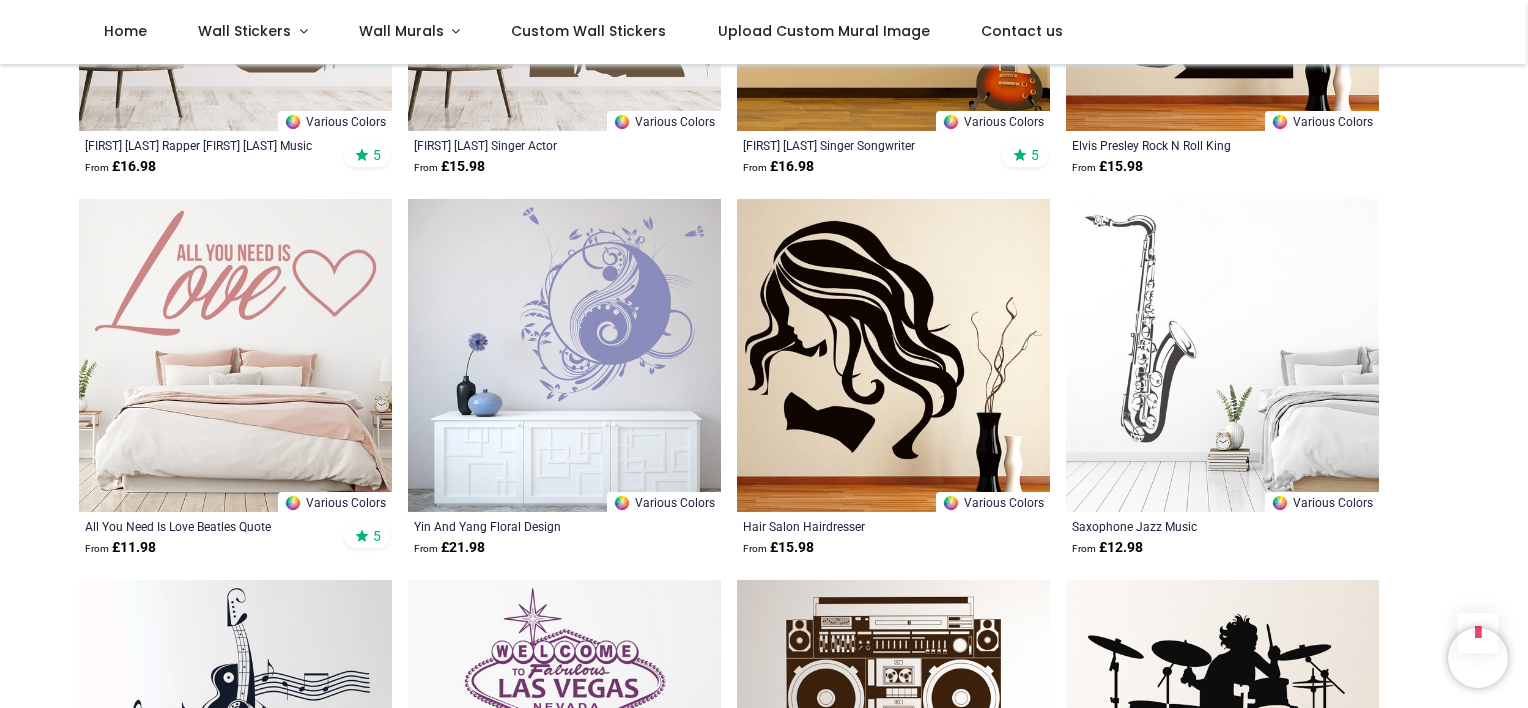 scroll, scrollTop: 14848, scrollLeft: 0, axis: vertical 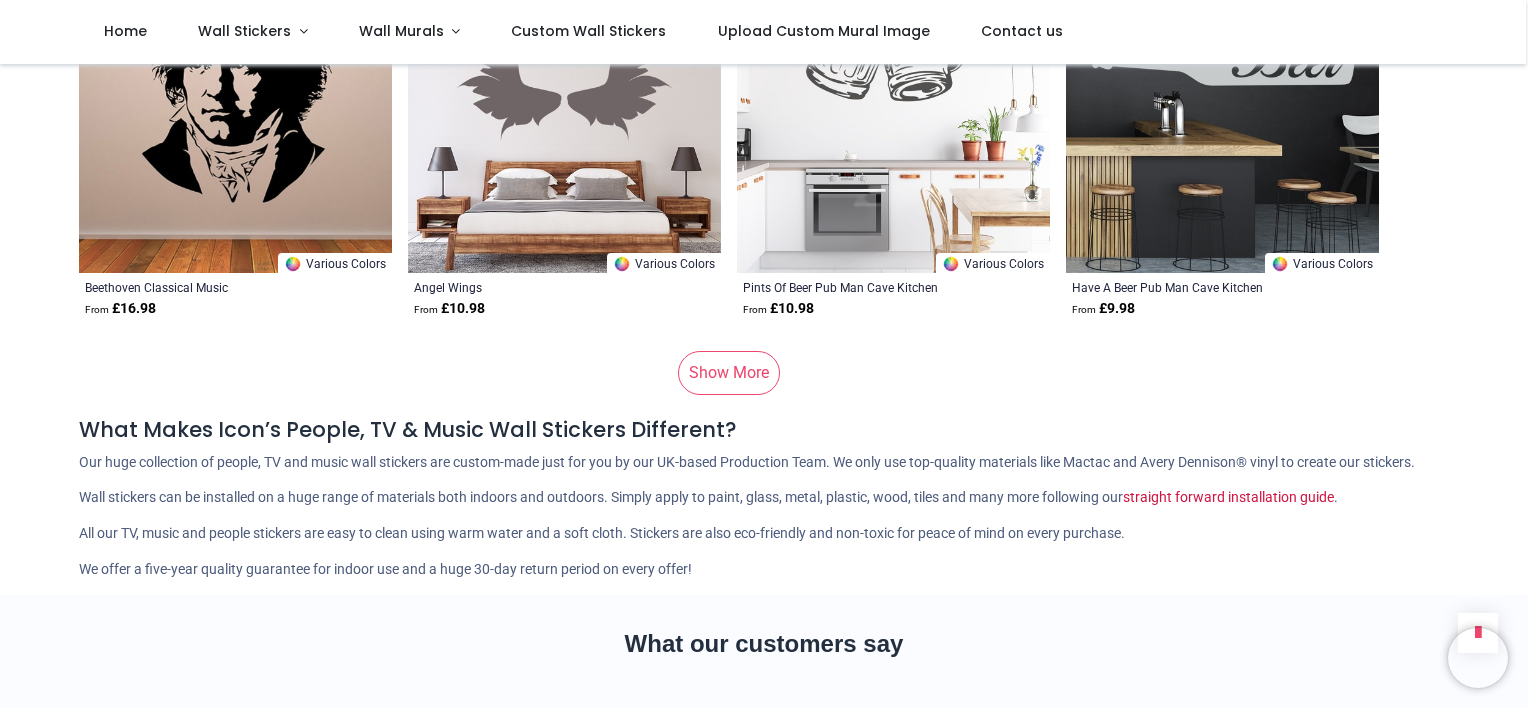 click on "Show More" at bounding box center (729, 373) 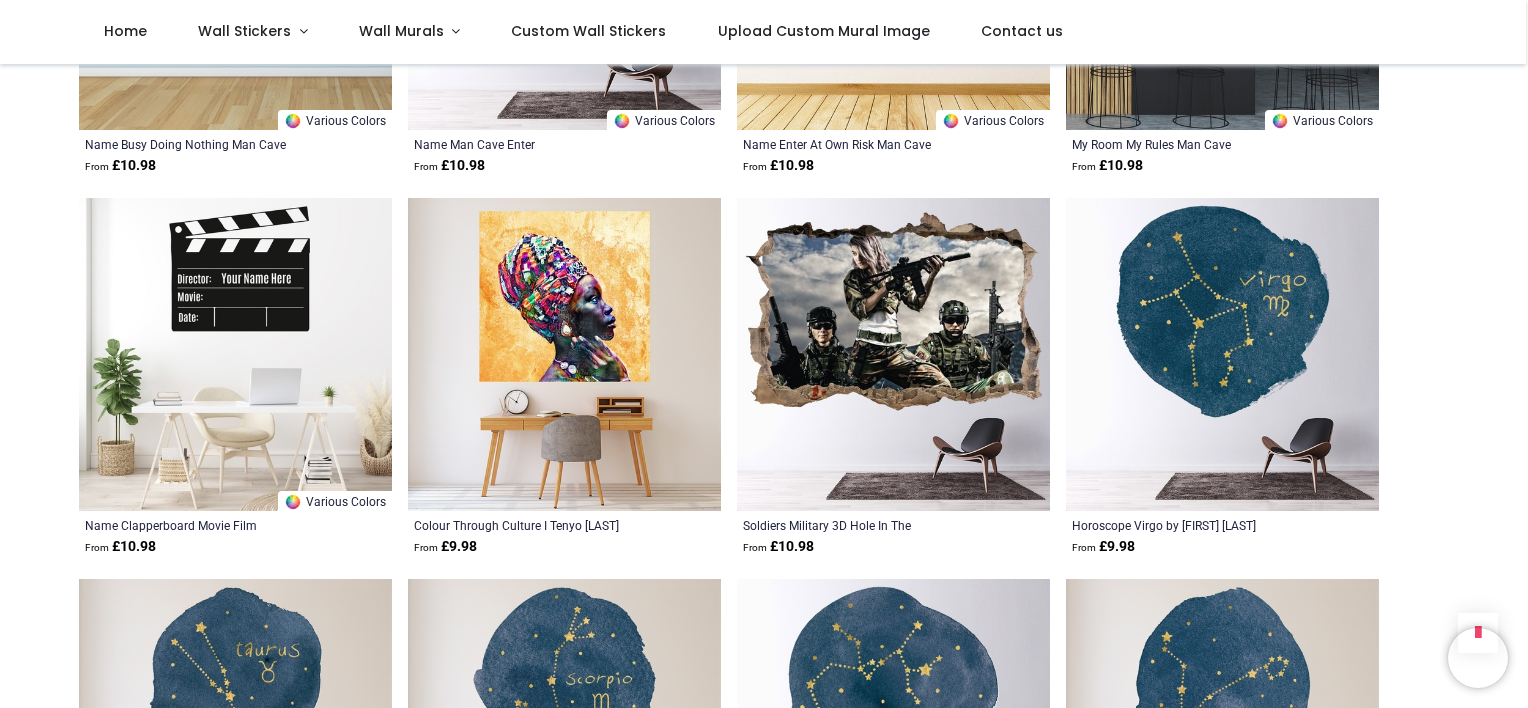 scroll, scrollTop: 27426, scrollLeft: 0, axis: vertical 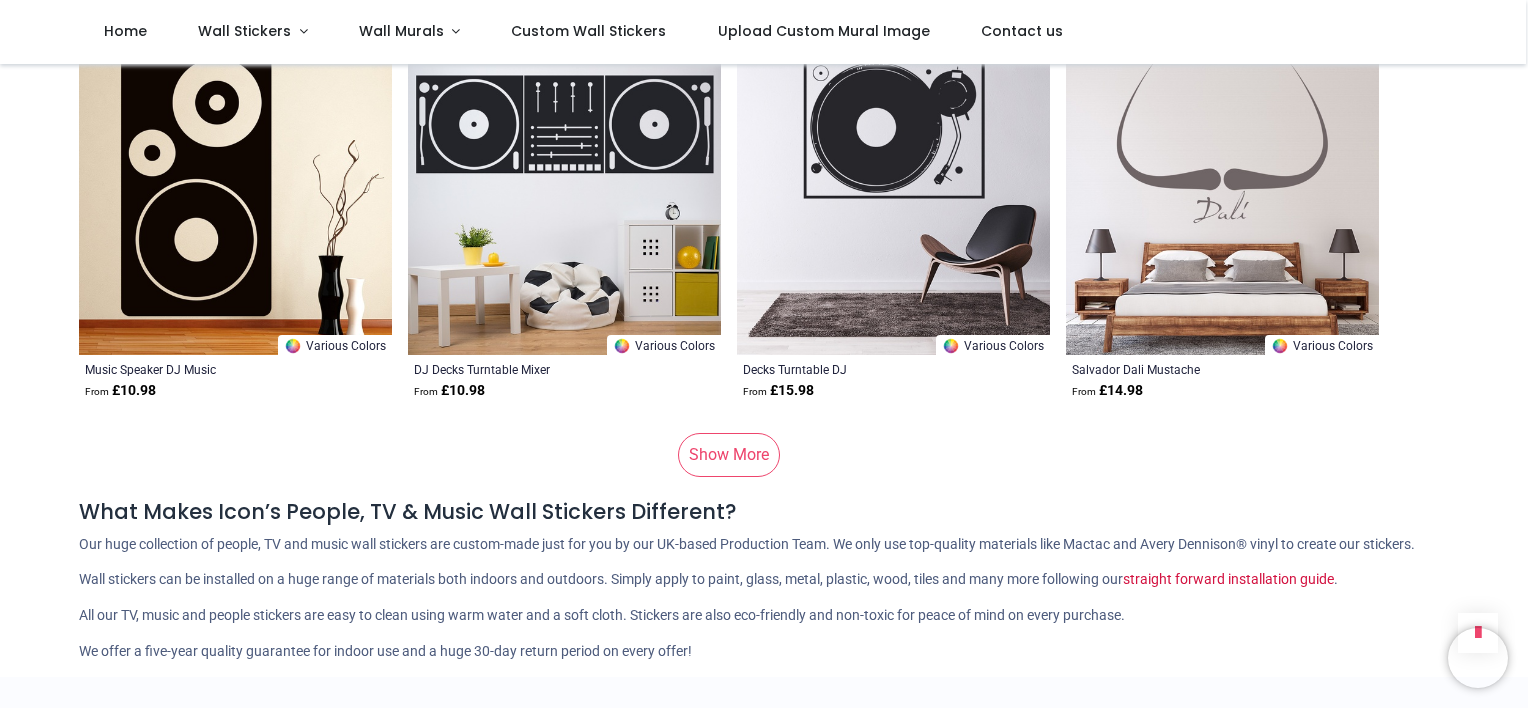 click on "Show More" at bounding box center (729, 455) 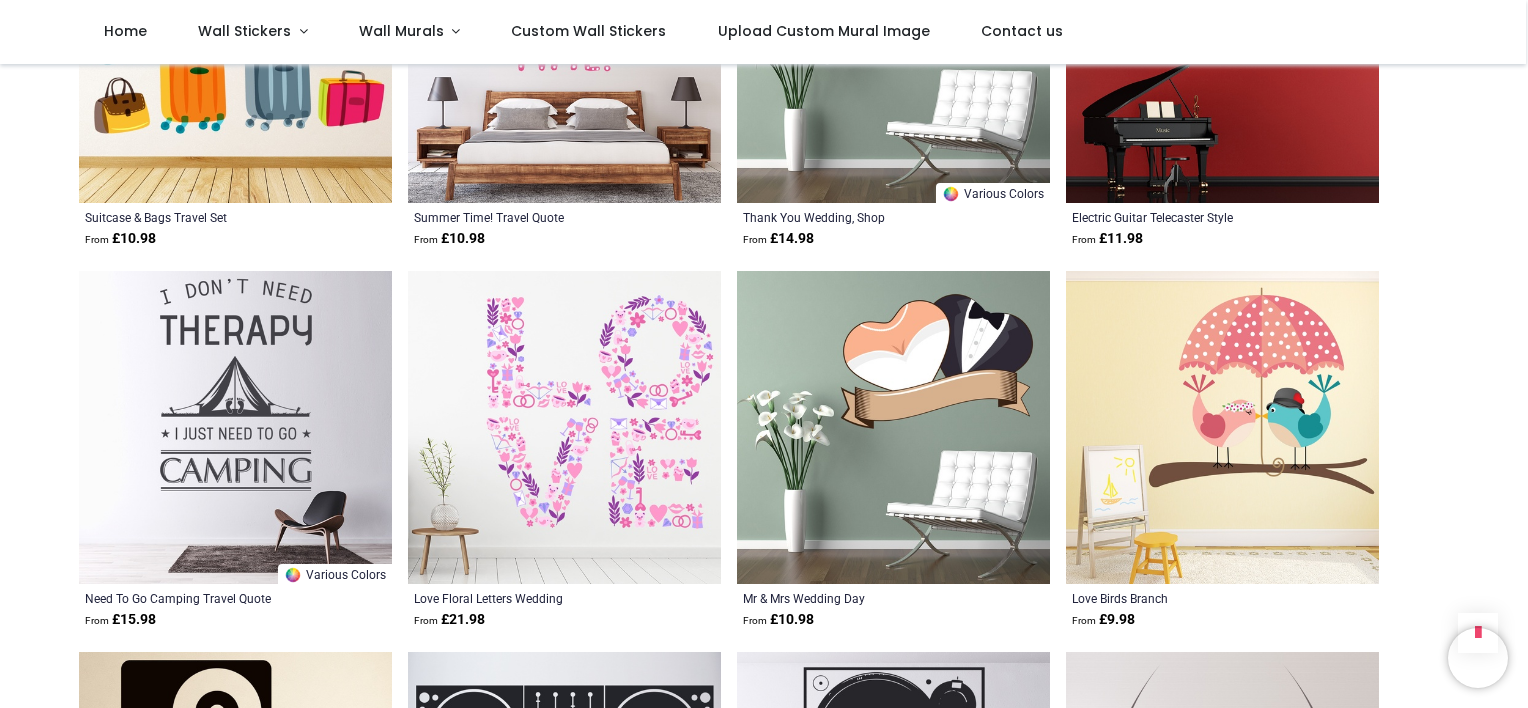 scroll, scrollTop: 31540, scrollLeft: 0, axis: vertical 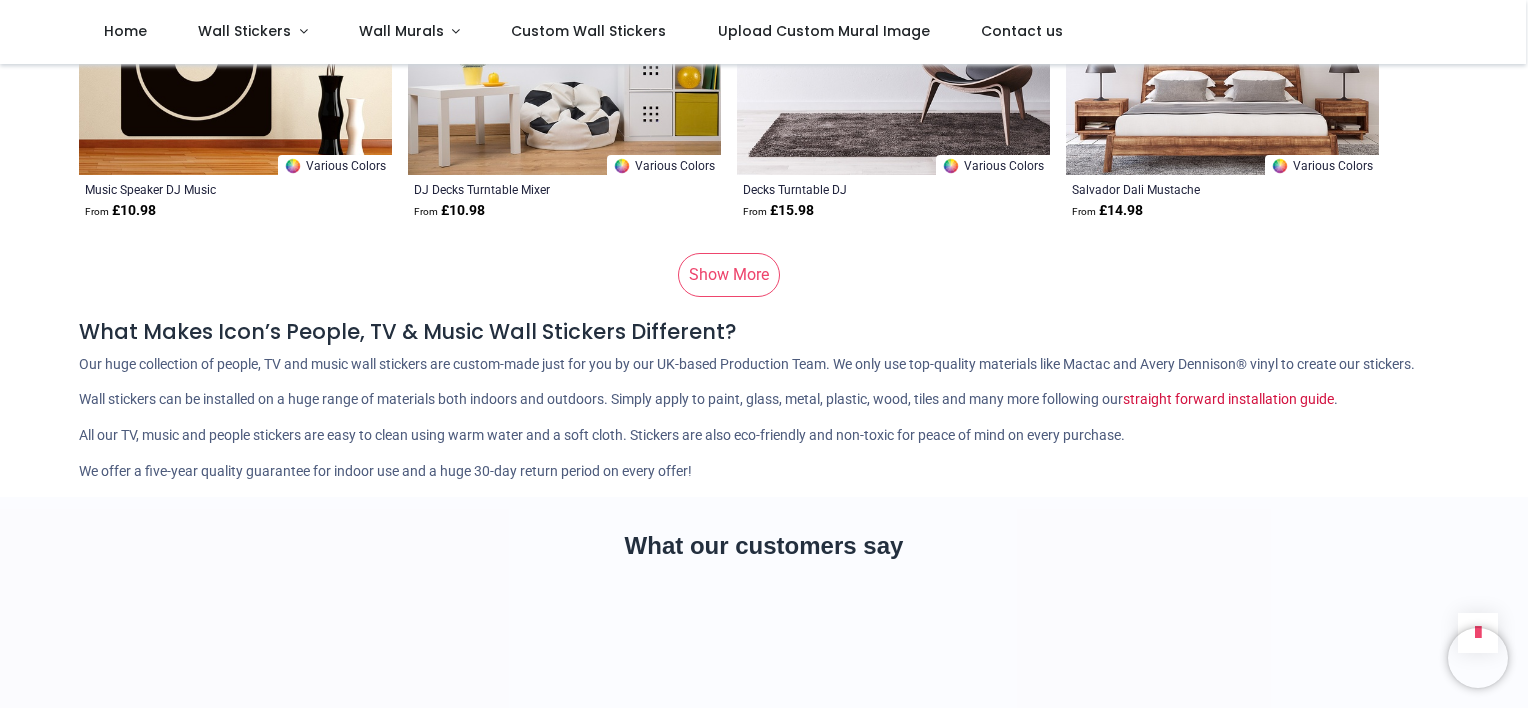 click on "Show More" at bounding box center (729, 275) 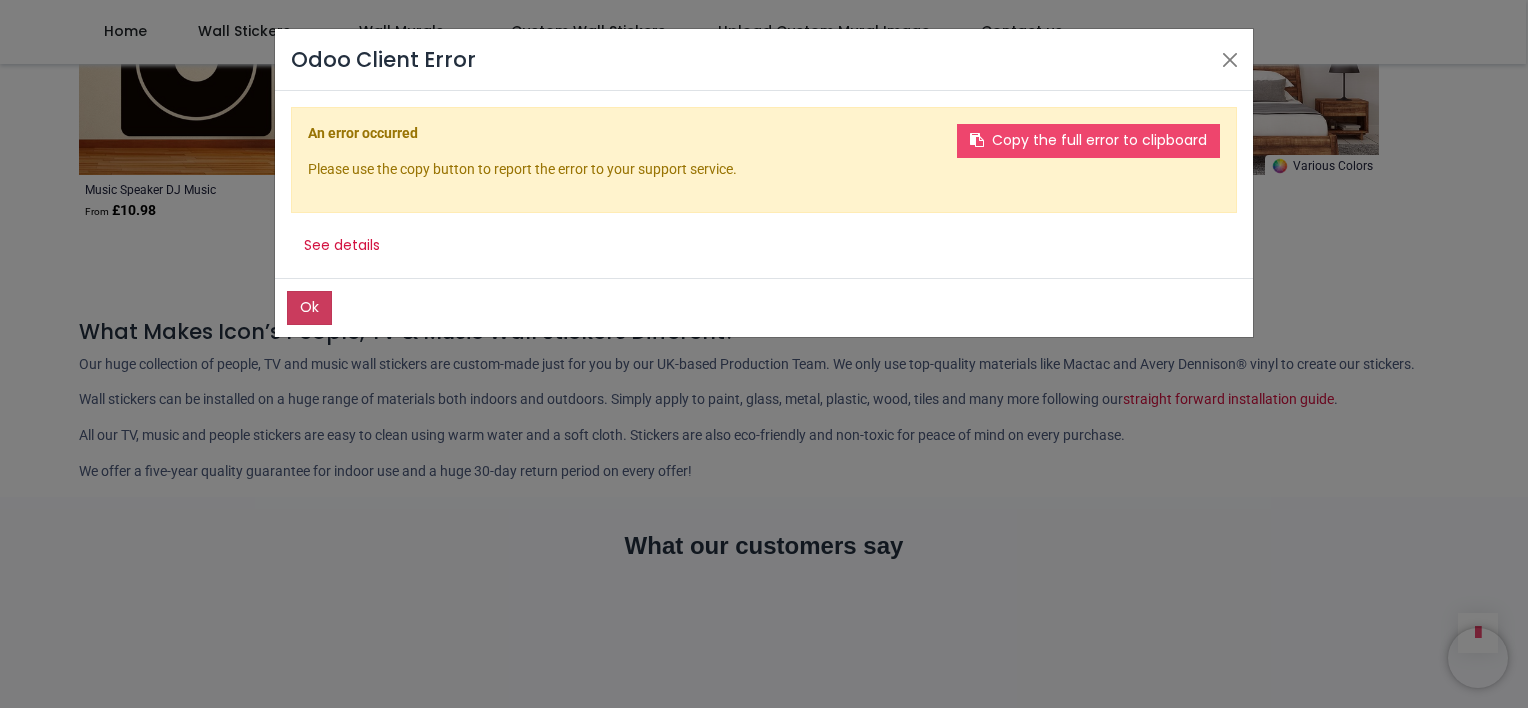click on "Ok" 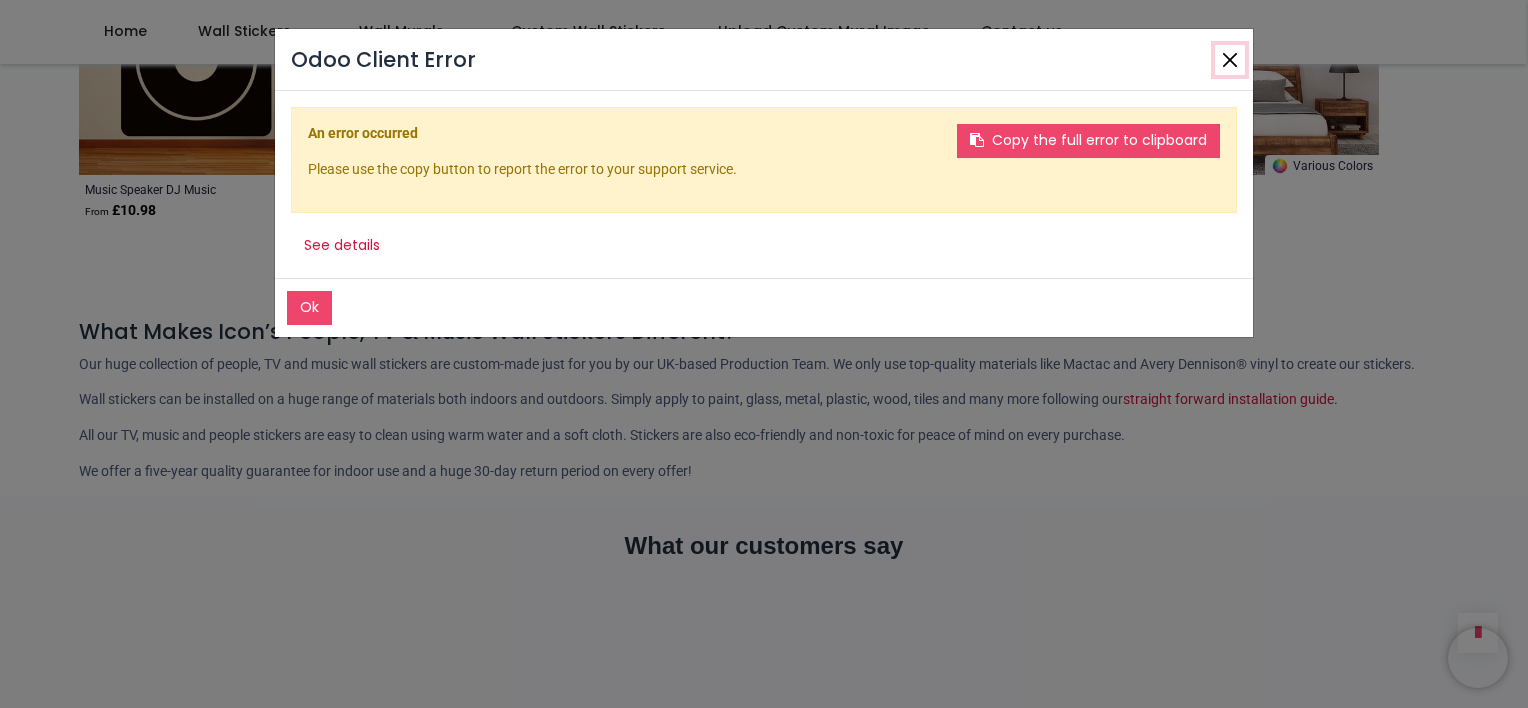 click 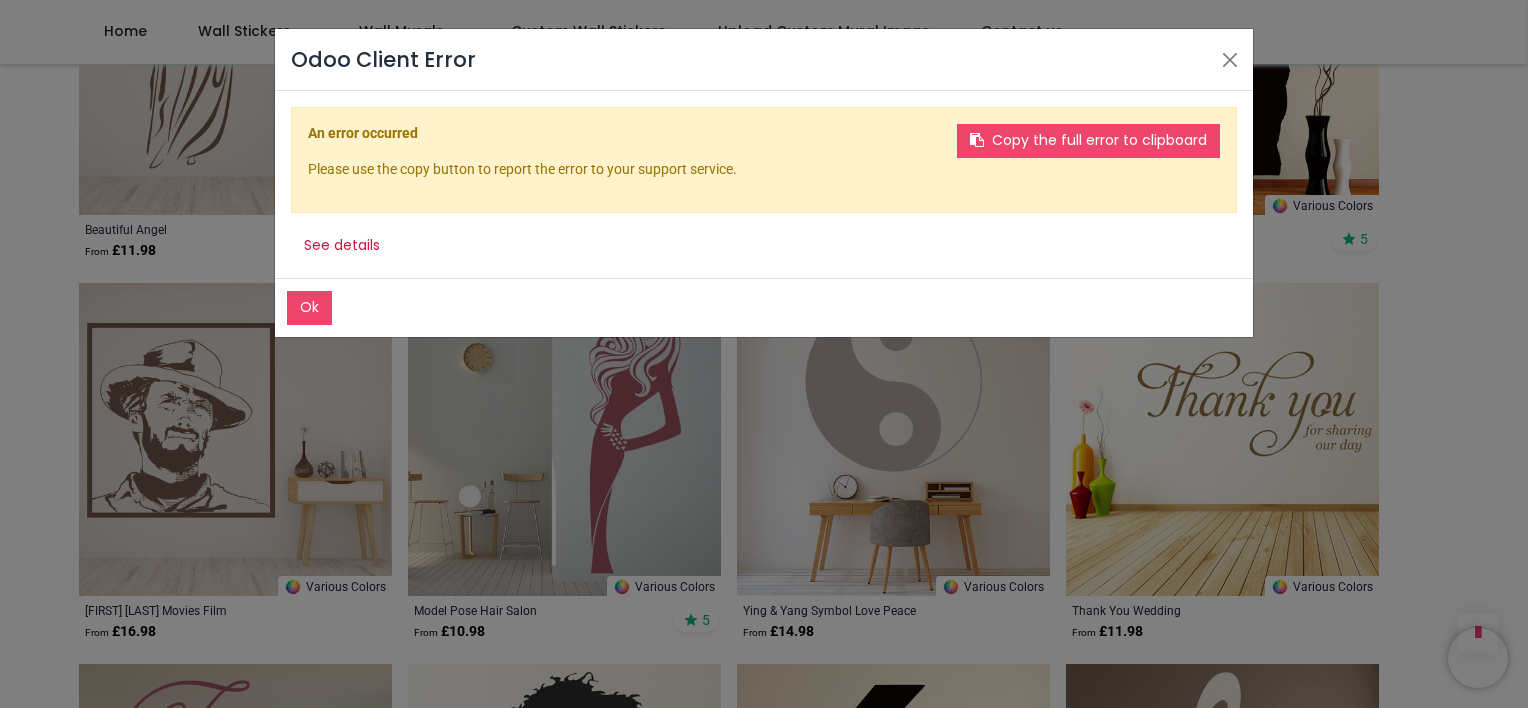 scroll, scrollTop: 25736, scrollLeft: 0, axis: vertical 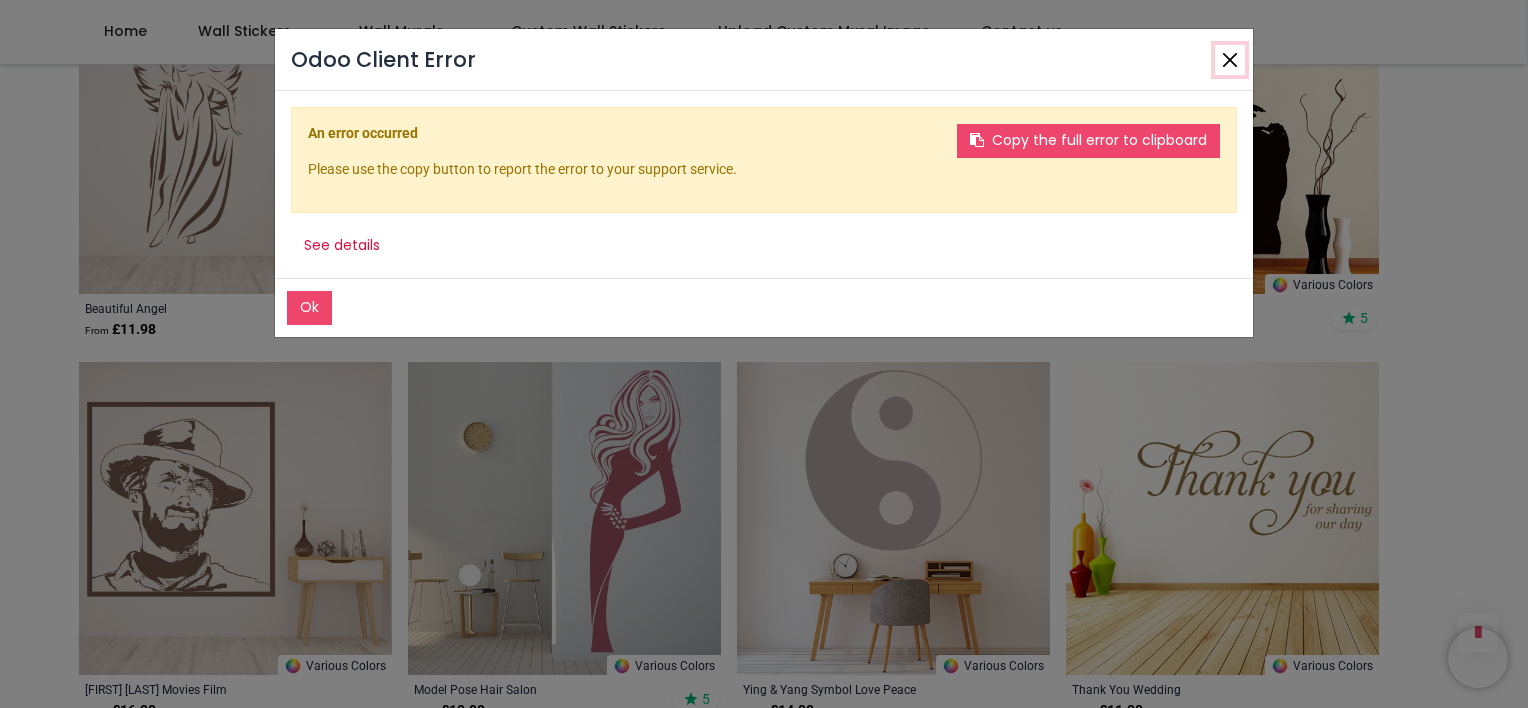 click 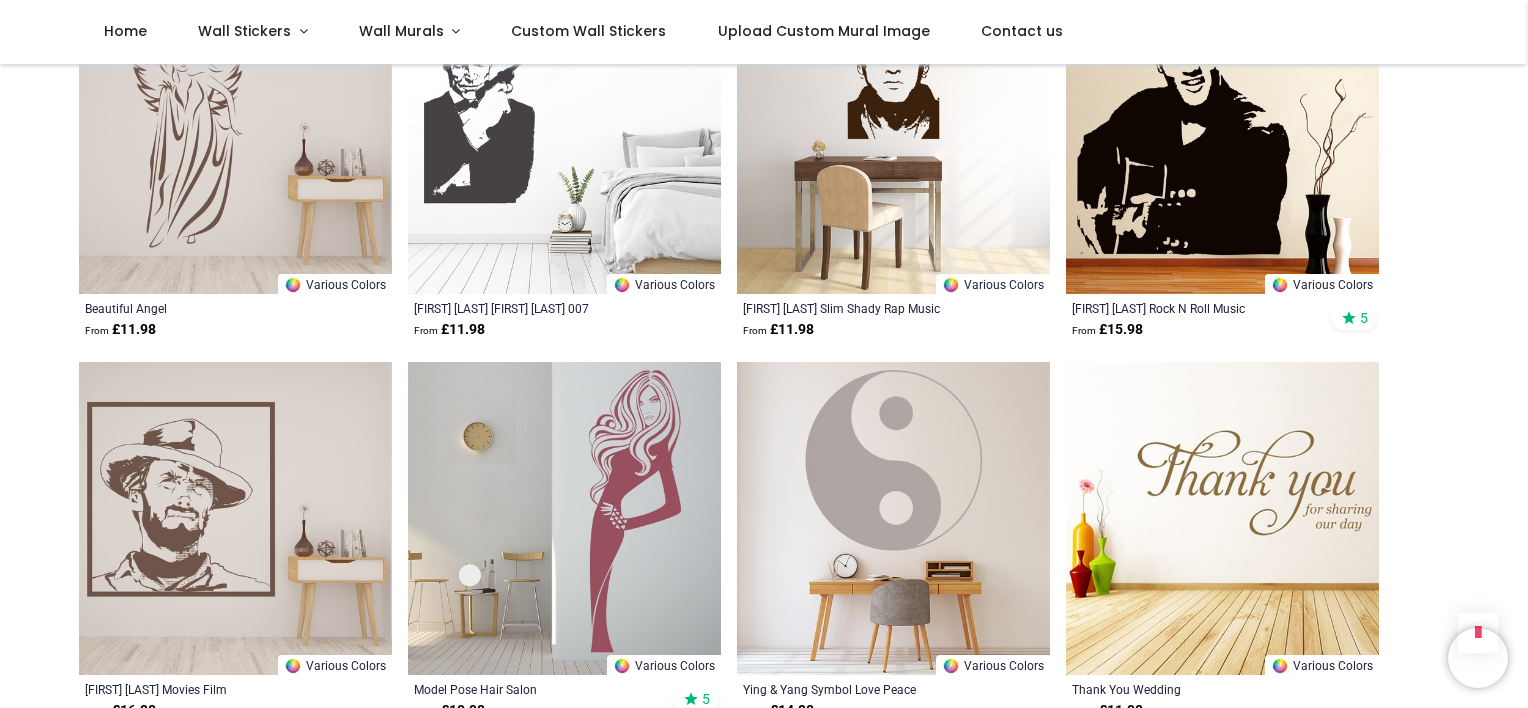 scroll, scrollTop: 32221, scrollLeft: 0, axis: vertical 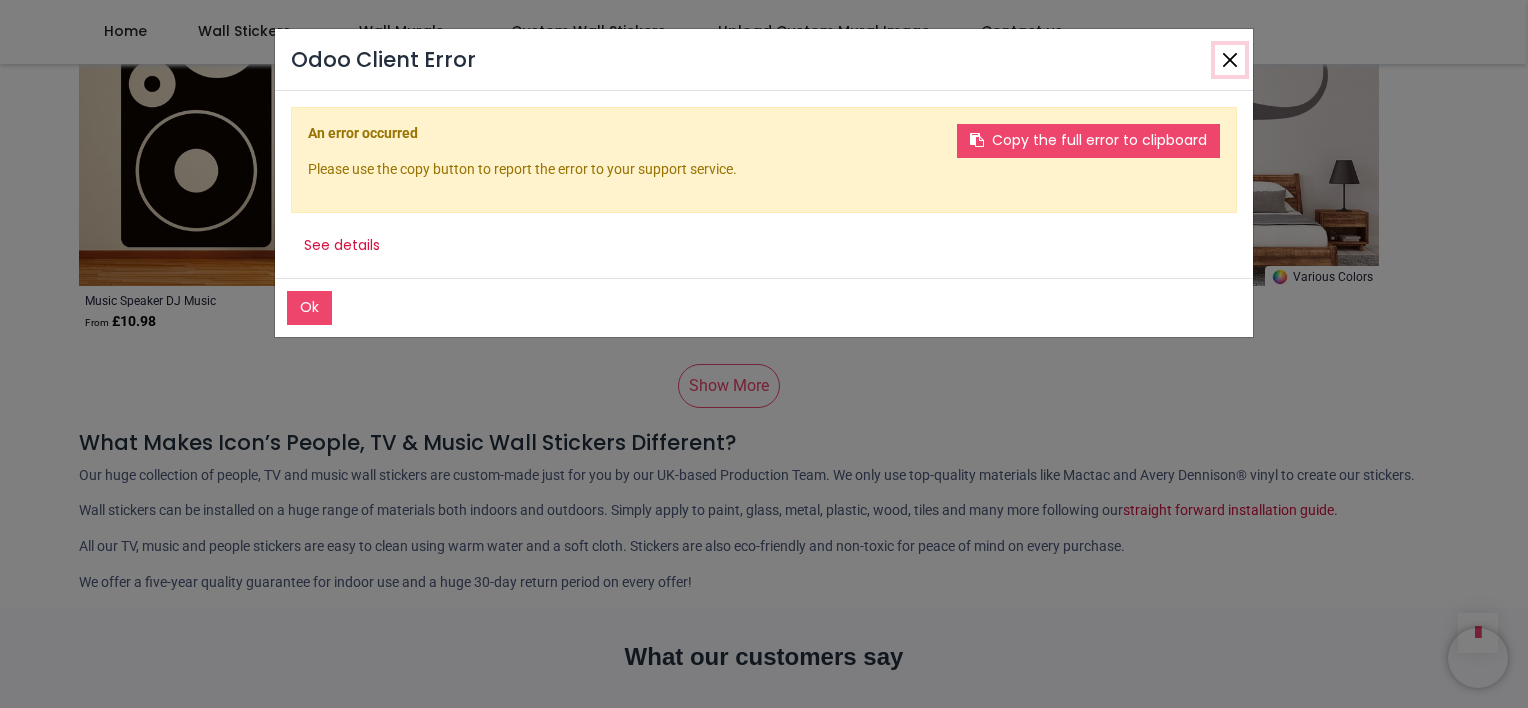 click 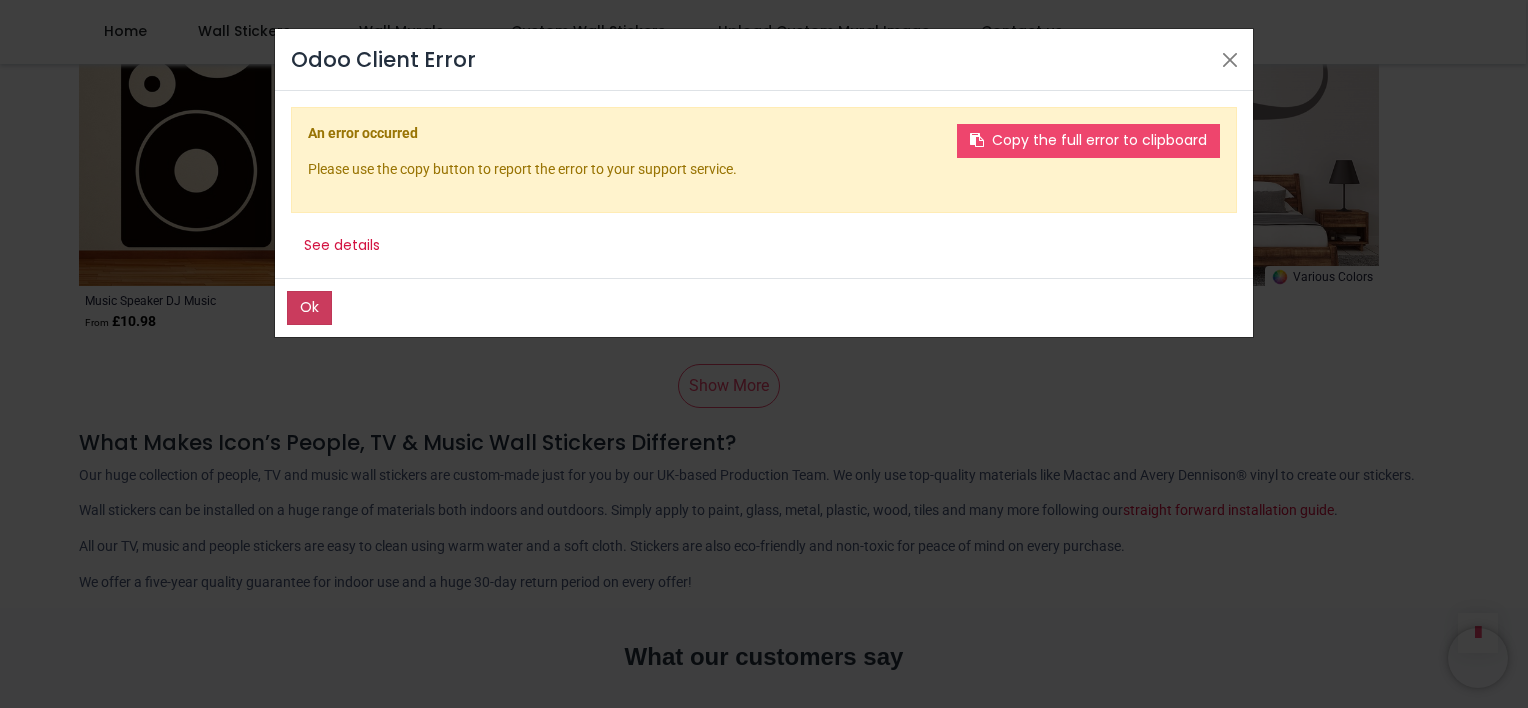 click on "Ok" 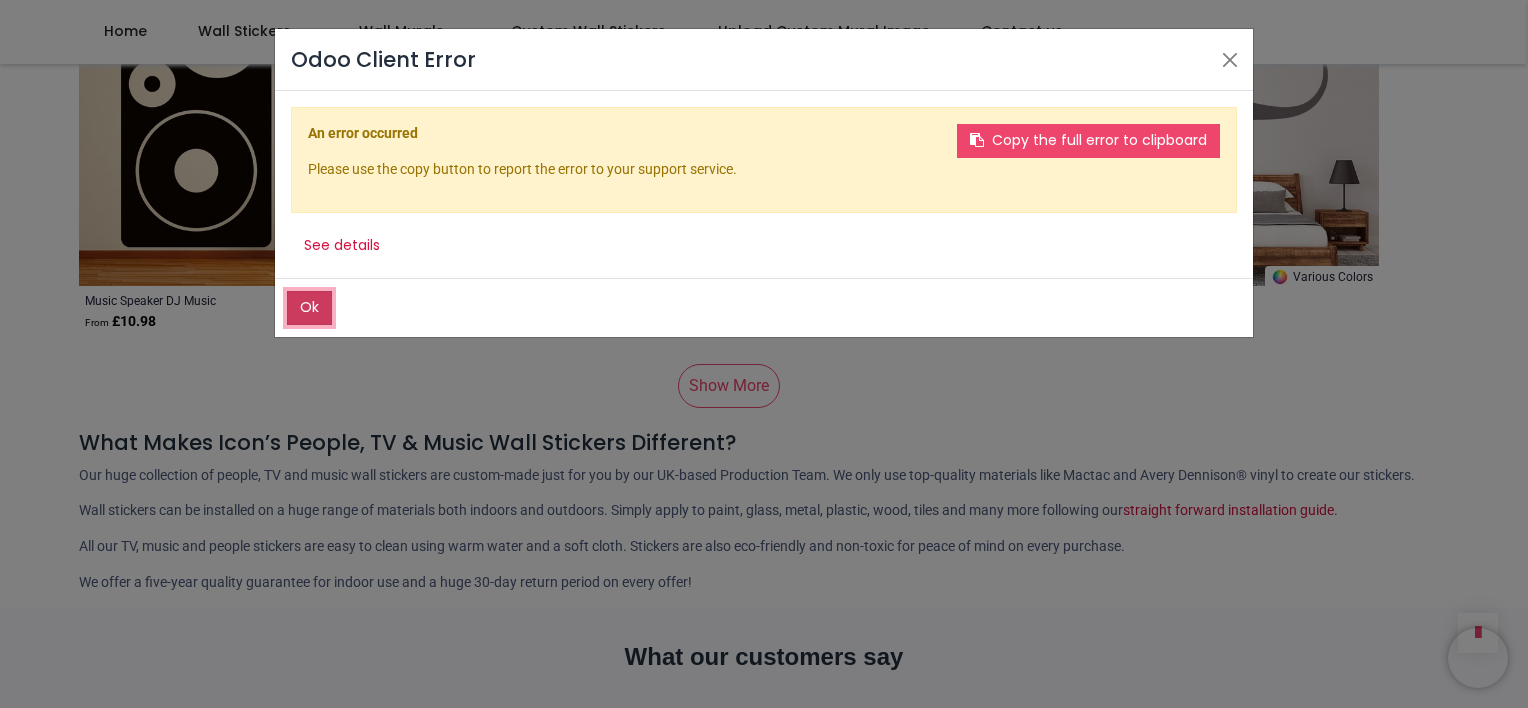 click on "Ok" 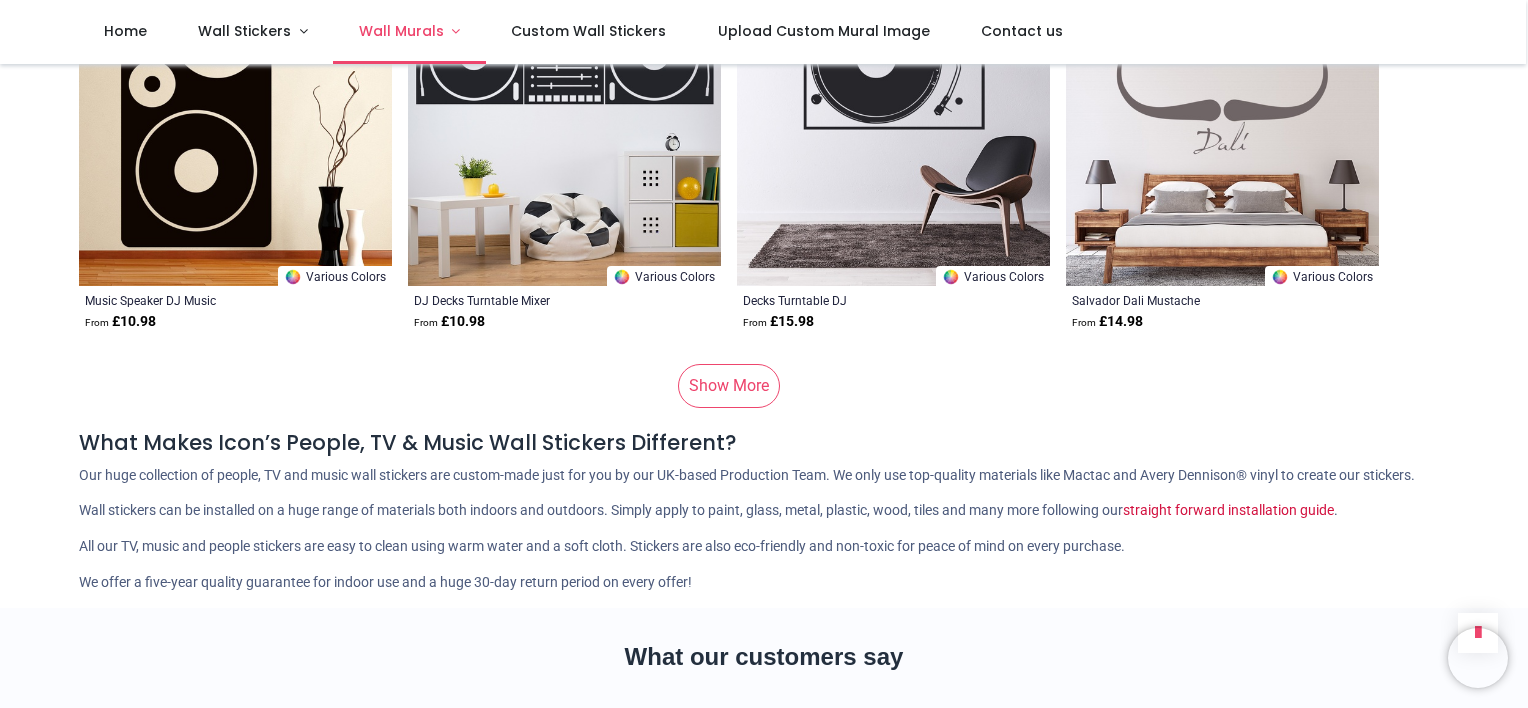 click on "Wall Murals" at bounding box center [401, 31] 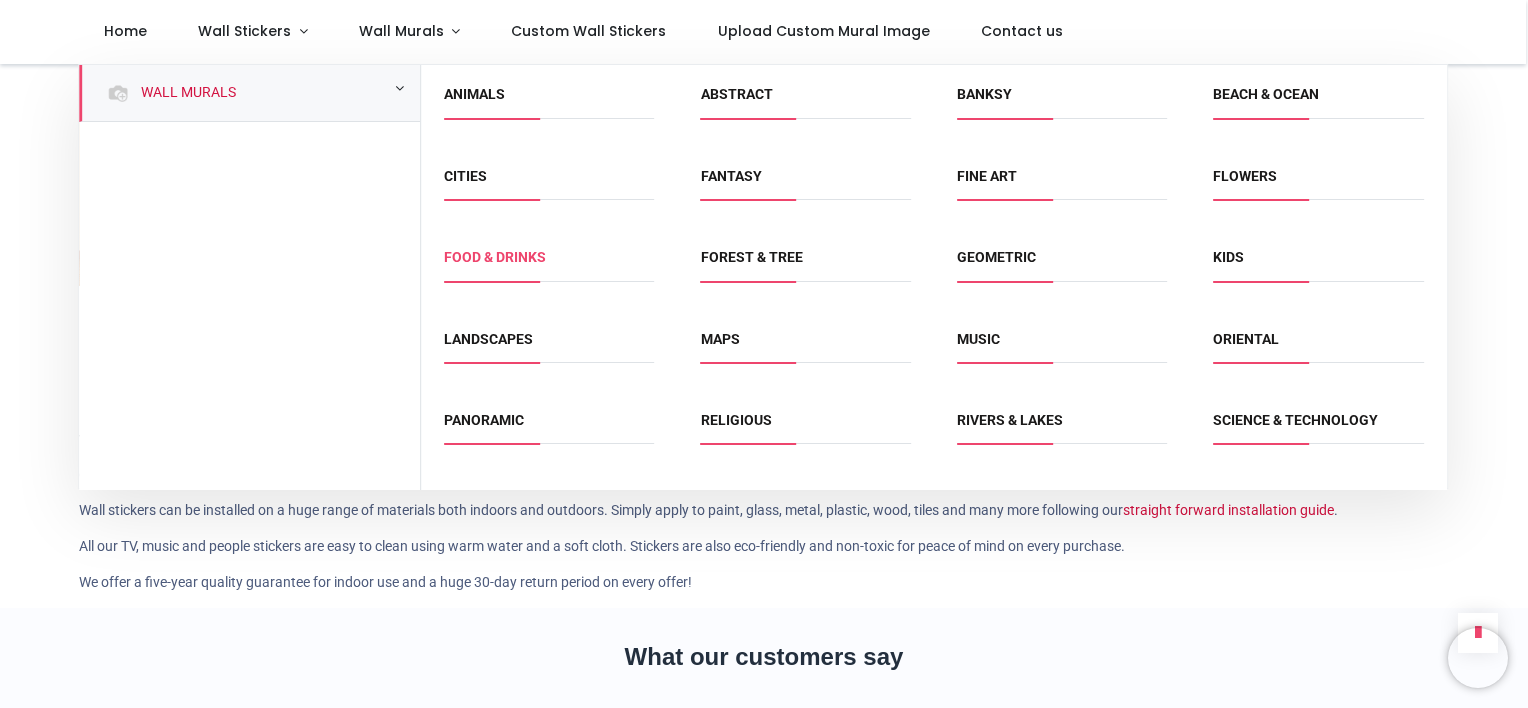 click on "Food & Drinks" at bounding box center [495, 257] 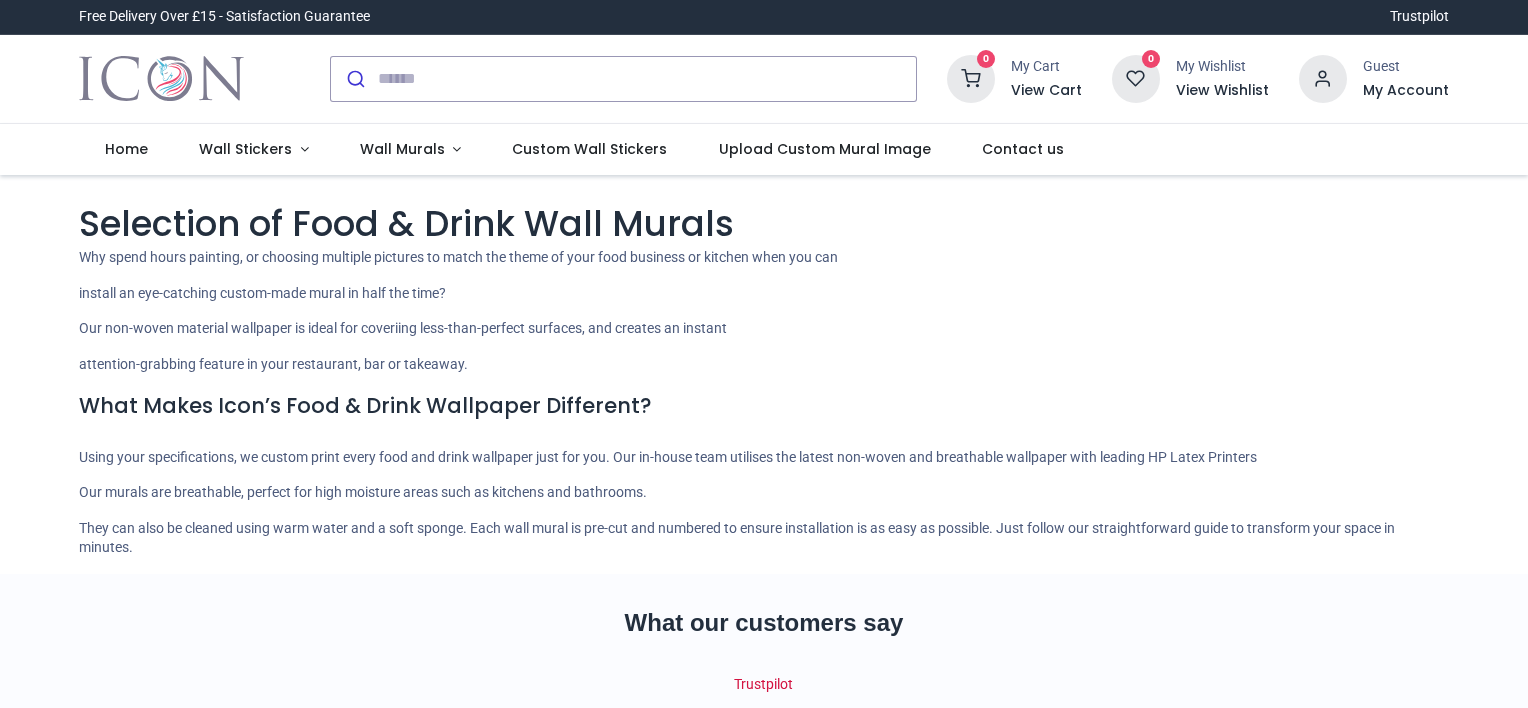 scroll, scrollTop: 0, scrollLeft: 0, axis: both 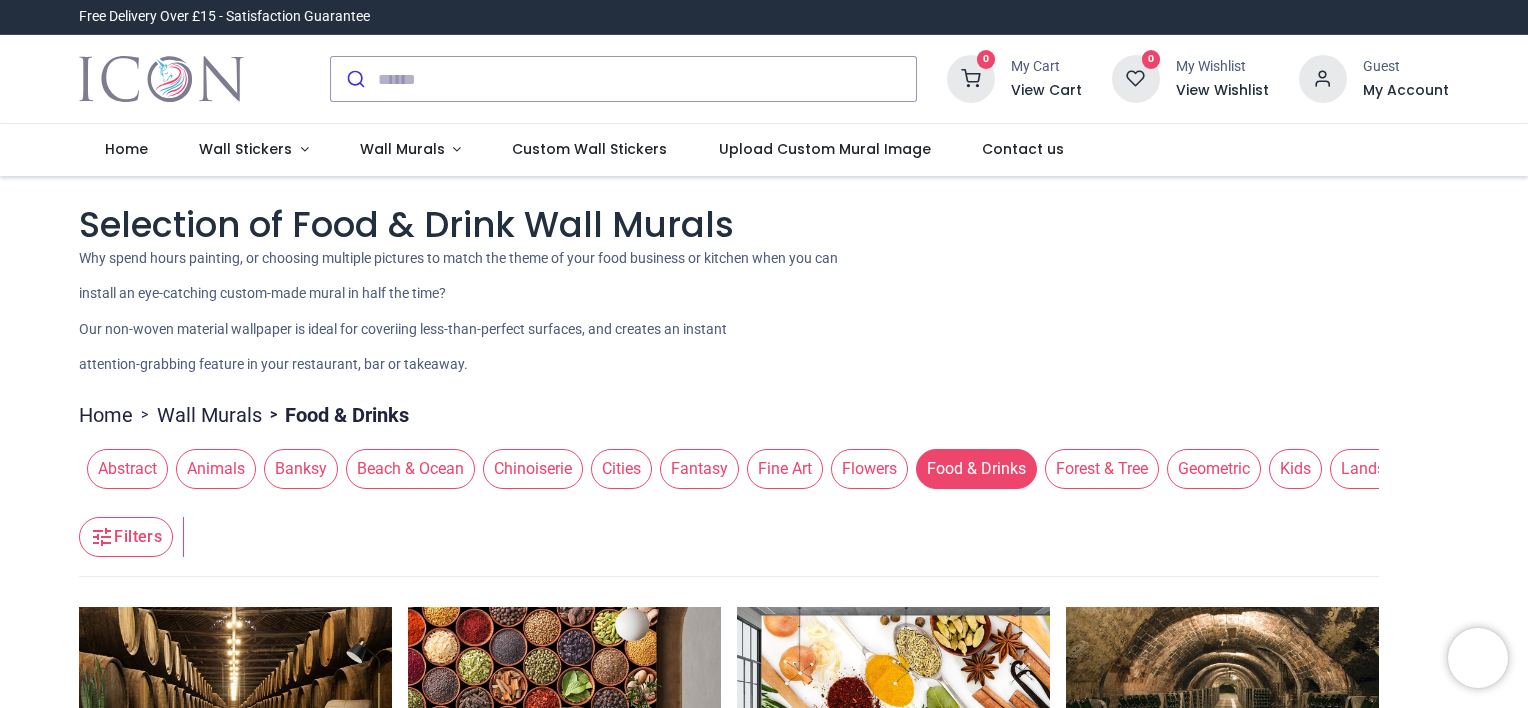 drag, startPoint x: 0, startPoint y: 0, endPoint x: 1415, endPoint y: 164, distance: 1424.4722 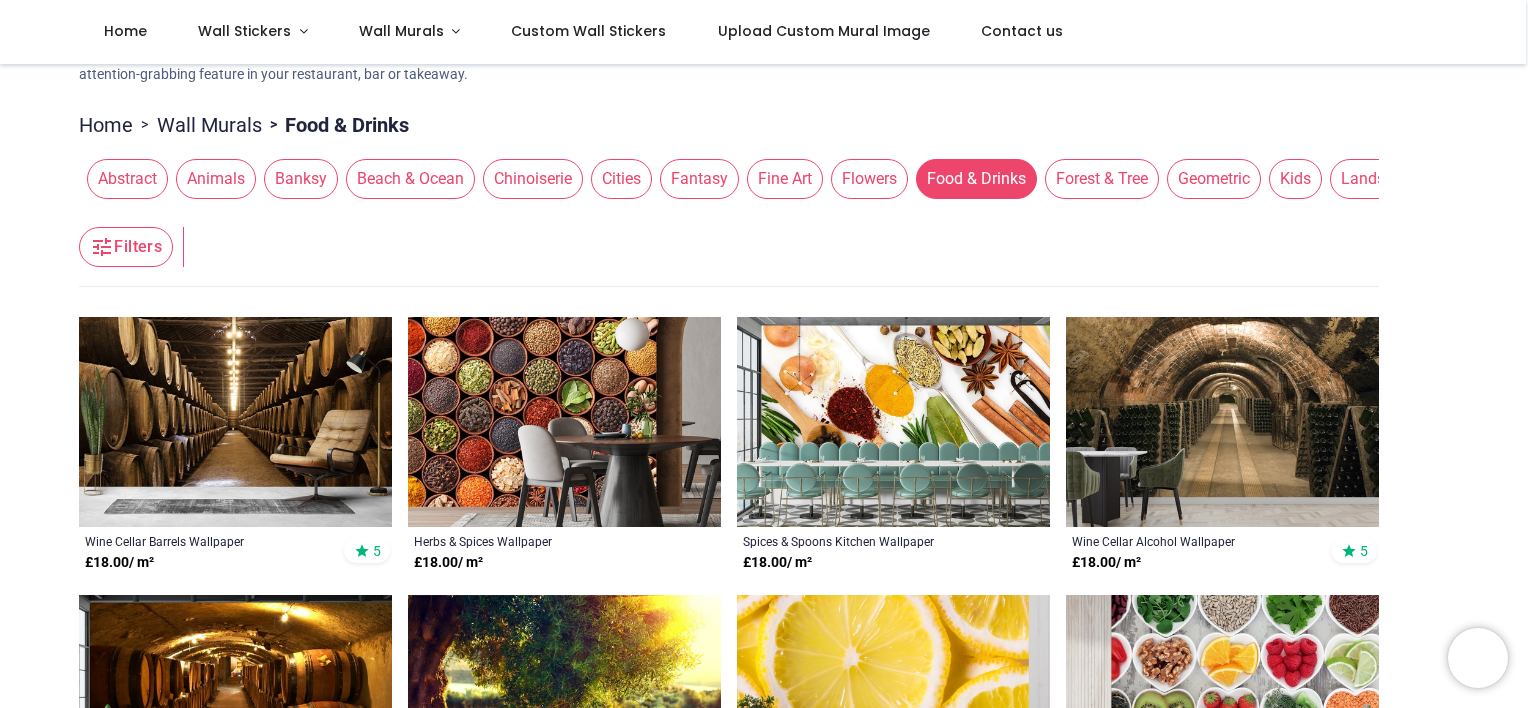 scroll, scrollTop: 0, scrollLeft: 0, axis: both 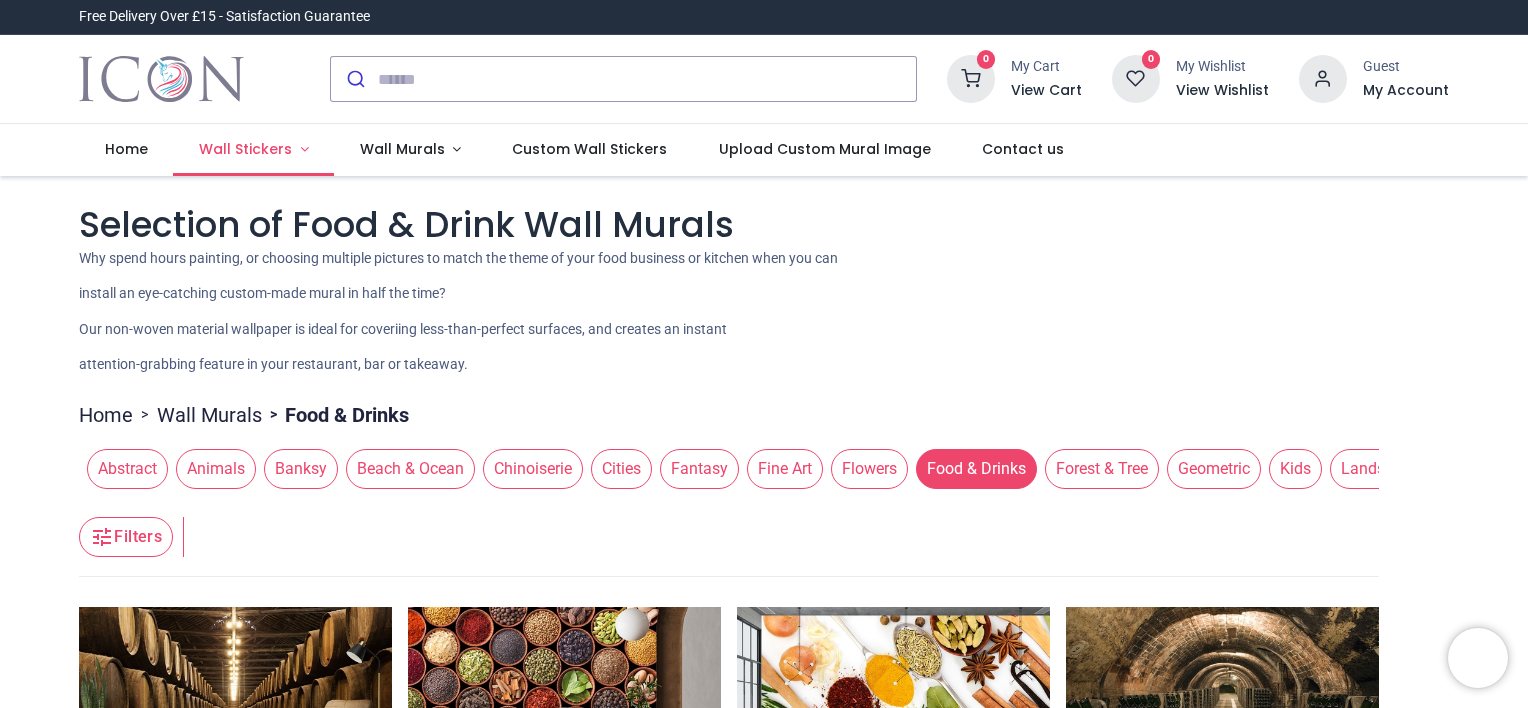 click on "Wall Stickers" at bounding box center [245, 149] 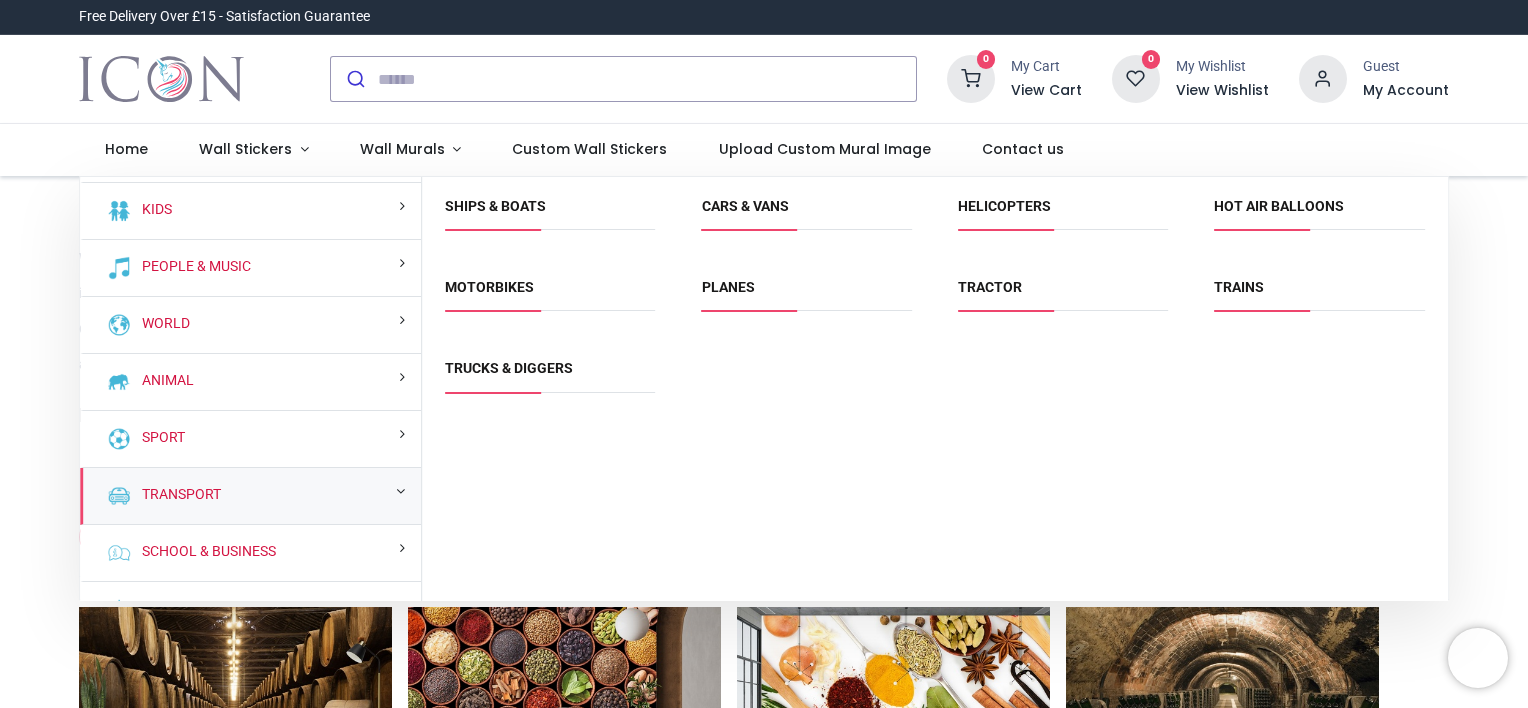 scroll, scrollTop: 143, scrollLeft: 0, axis: vertical 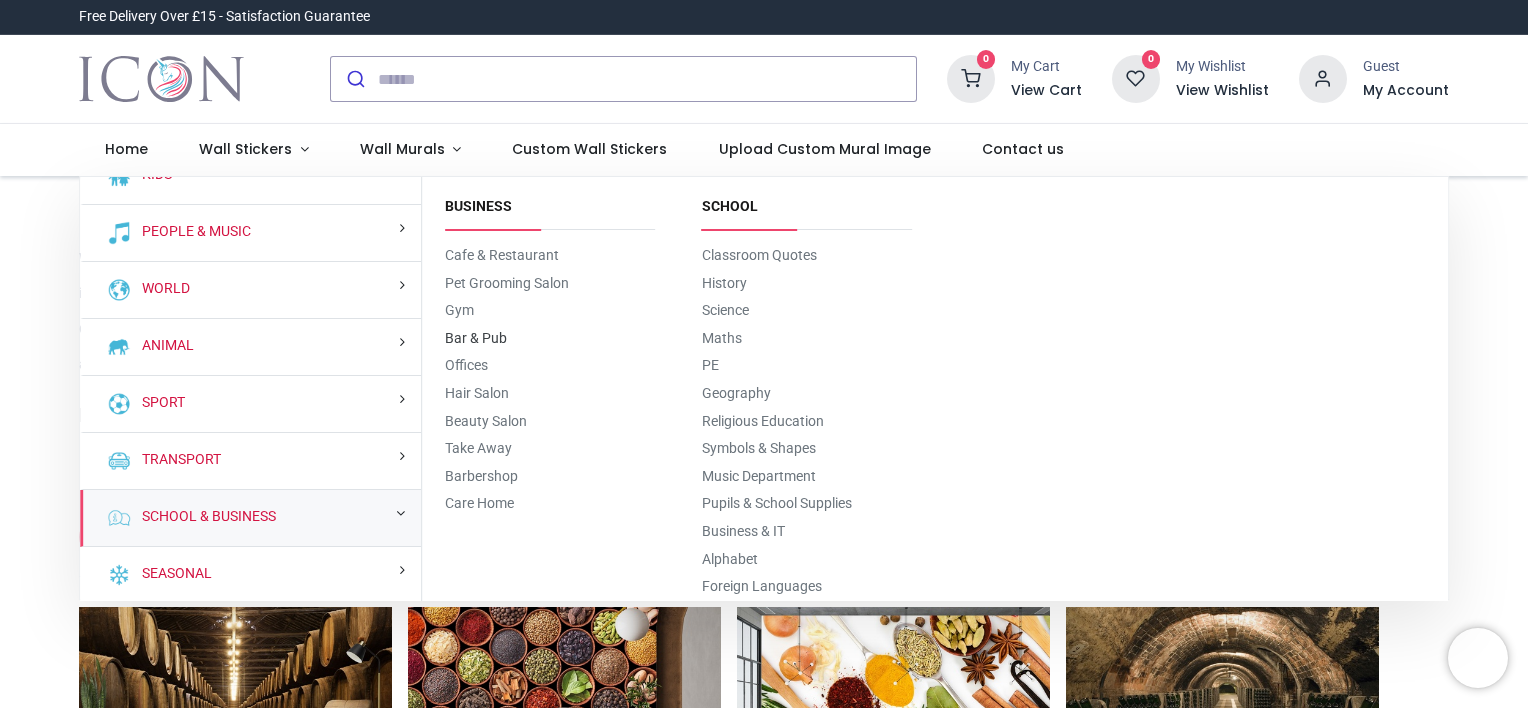 click on "Bar & Pub" at bounding box center (476, 338) 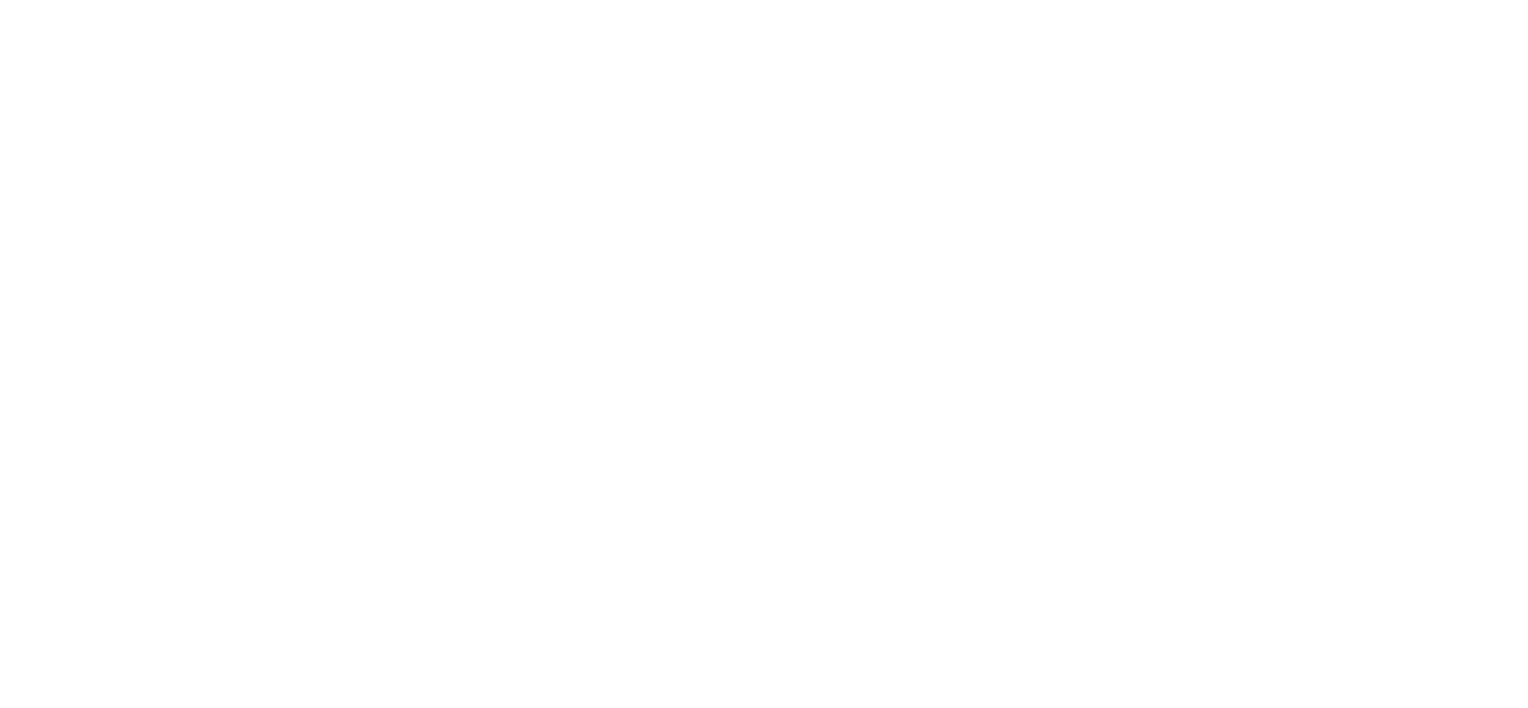 scroll, scrollTop: 0, scrollLeft: 0, axis: both 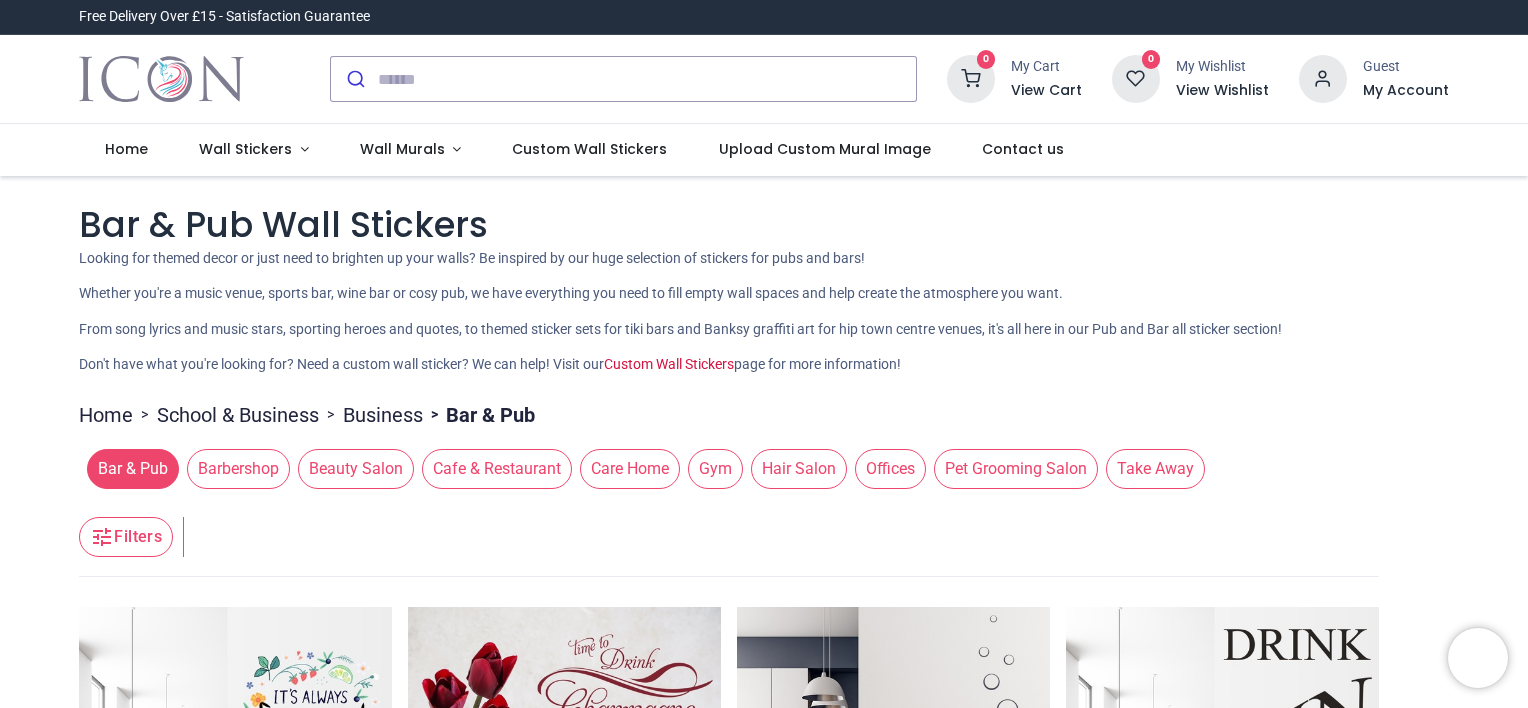 click on "Filters Filters" at bounding box center (729, 537) 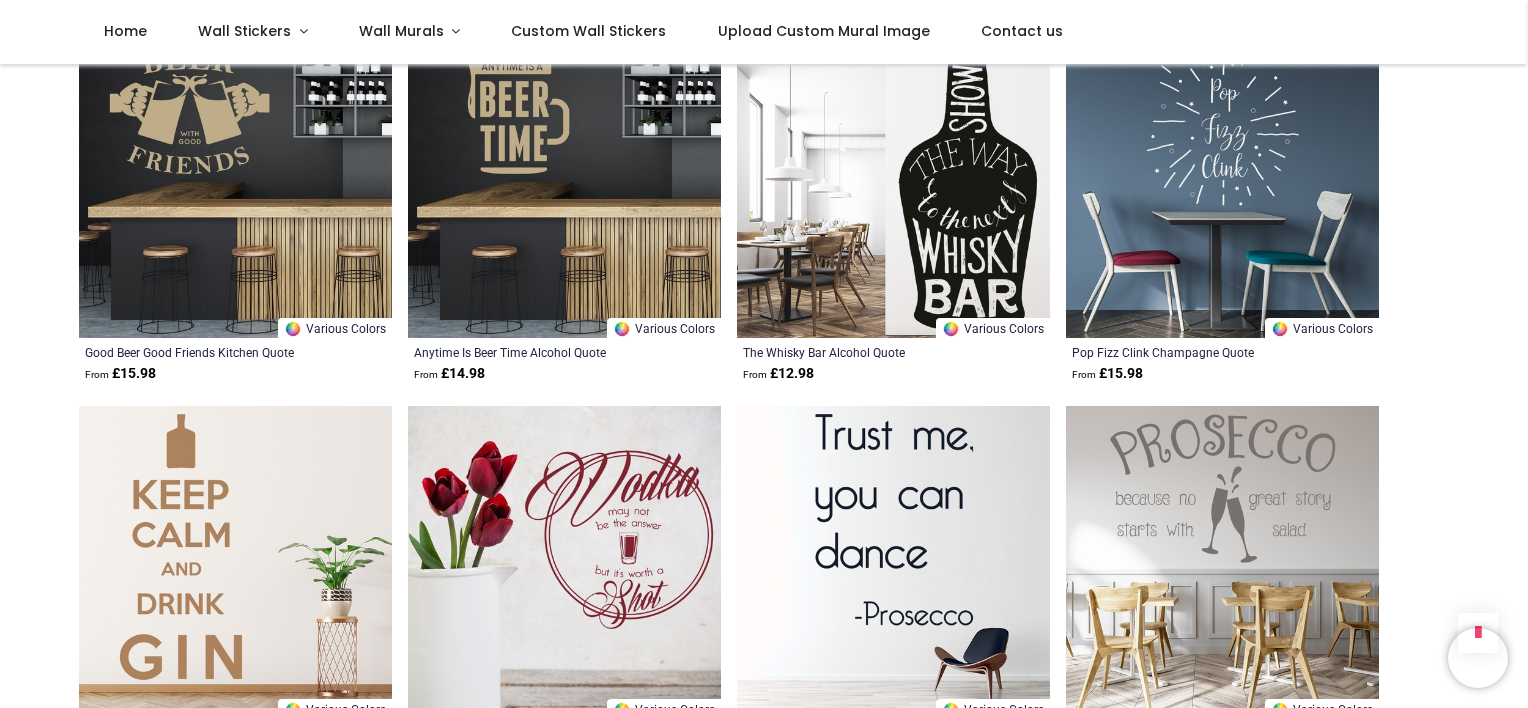 scroll, scrollTop: 2378, scrollLeft: 0, axis: vertical 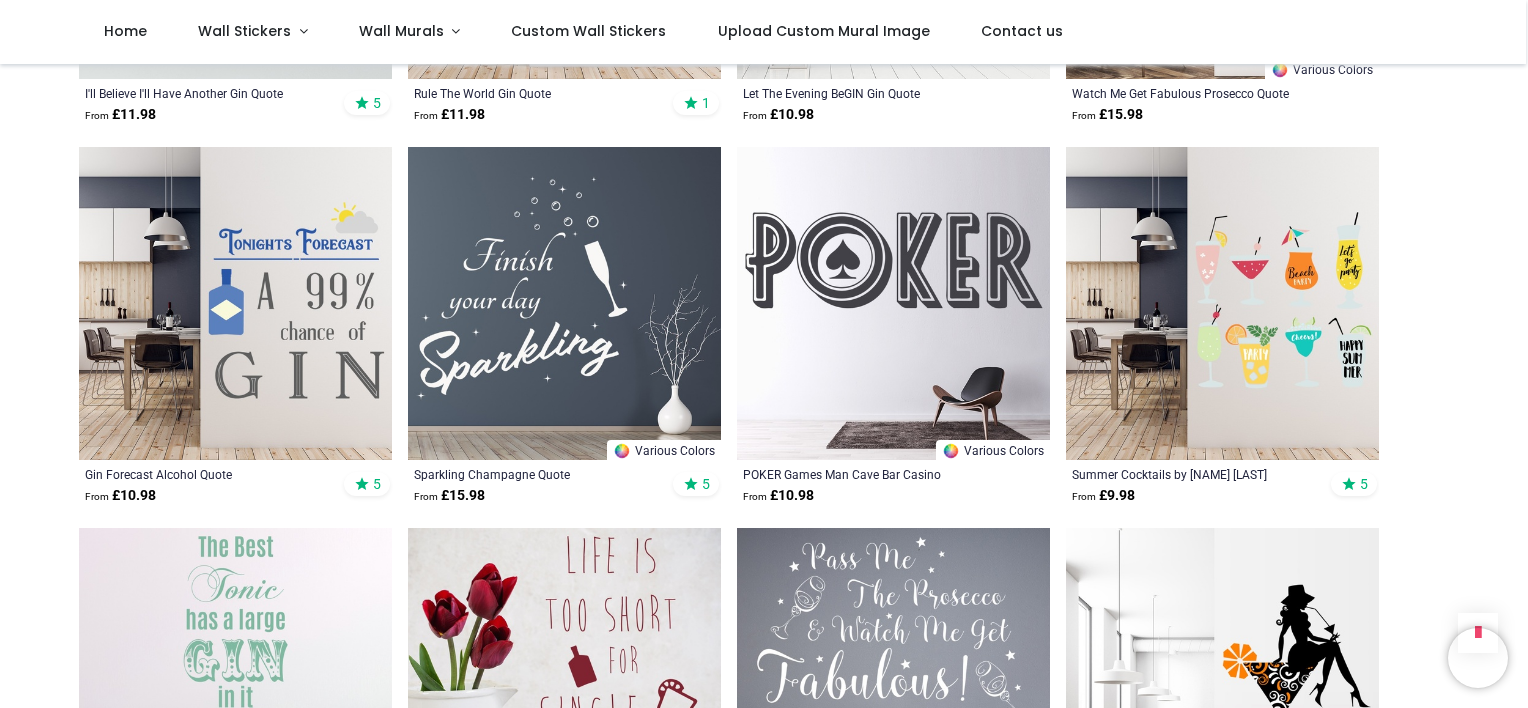 click at bounding box center (564, 303) 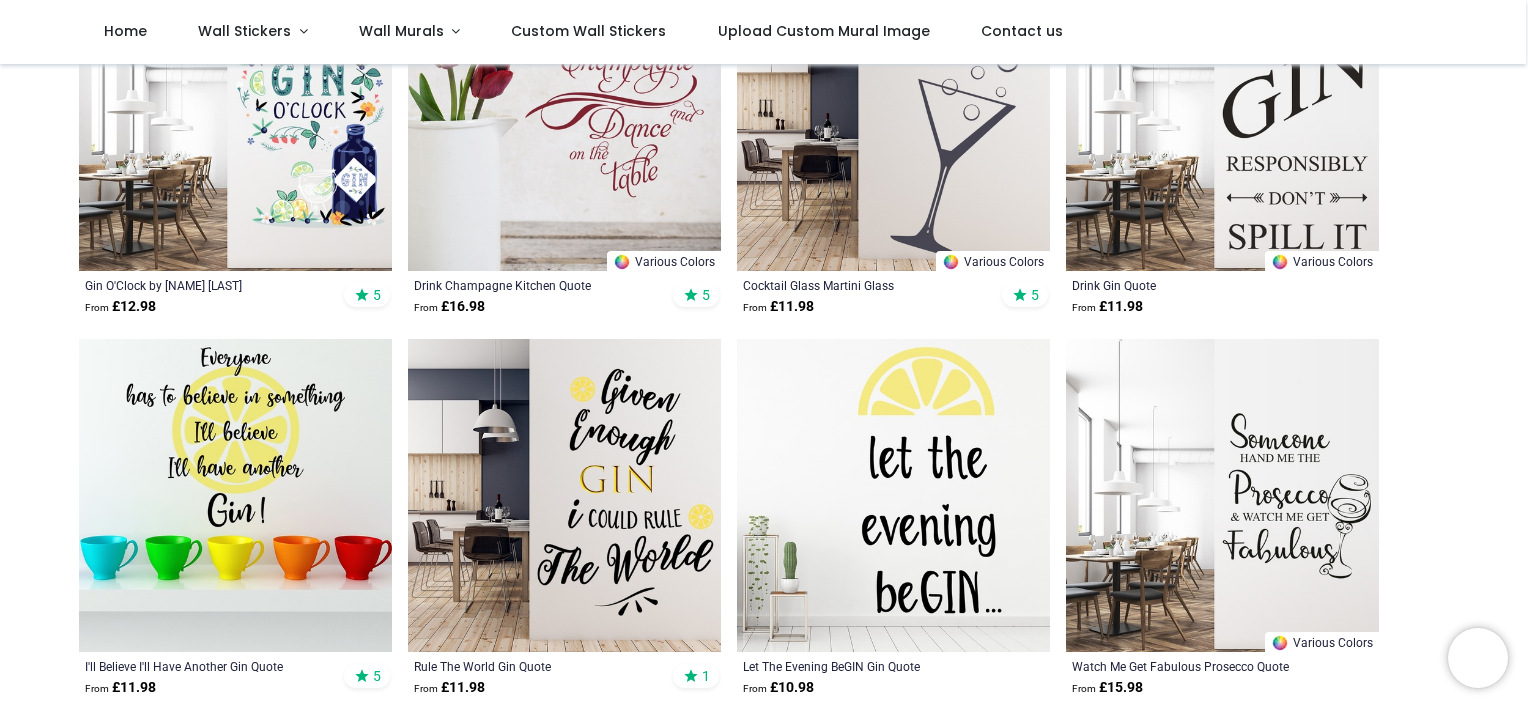 scroll, scrollTop: 548, scrollLeft: 0, axis: vertical 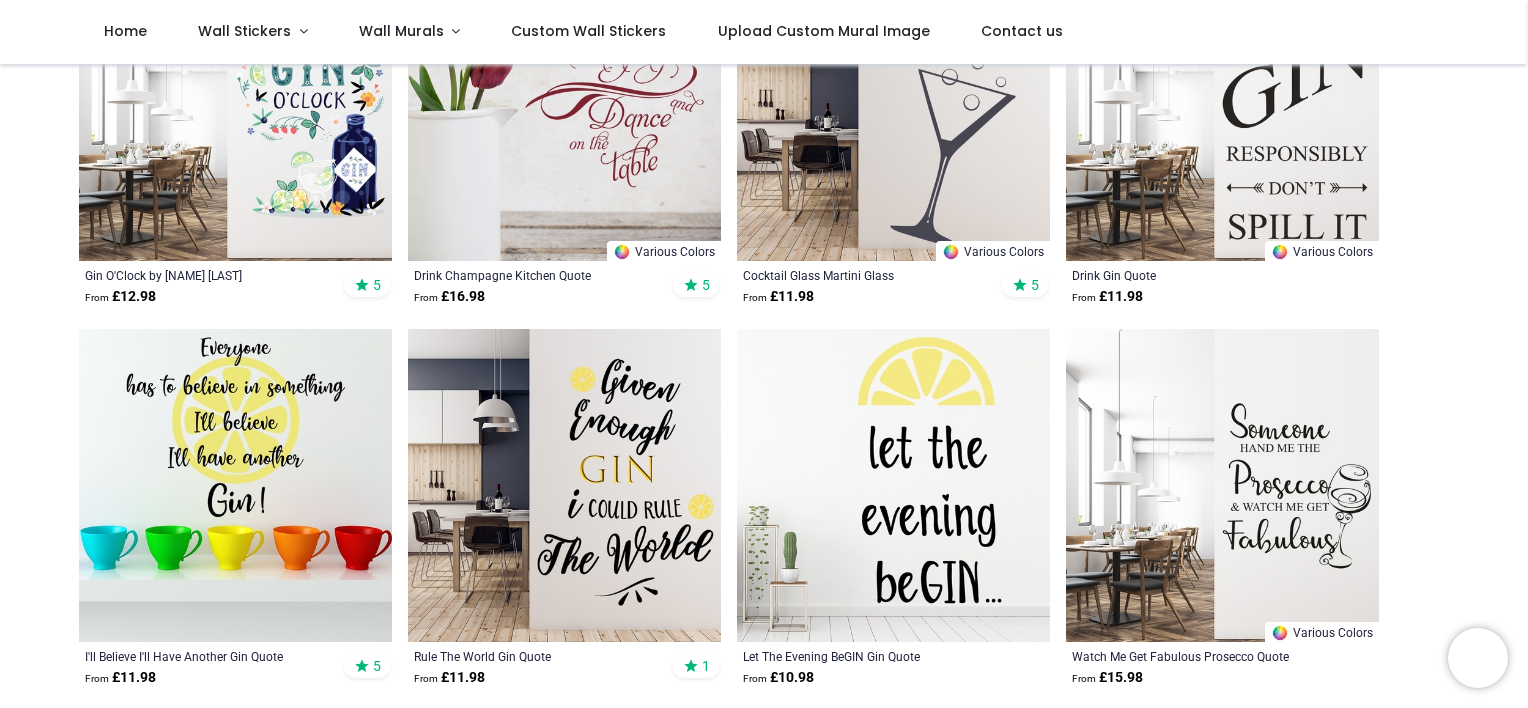 click at bounding box center (893, 104) 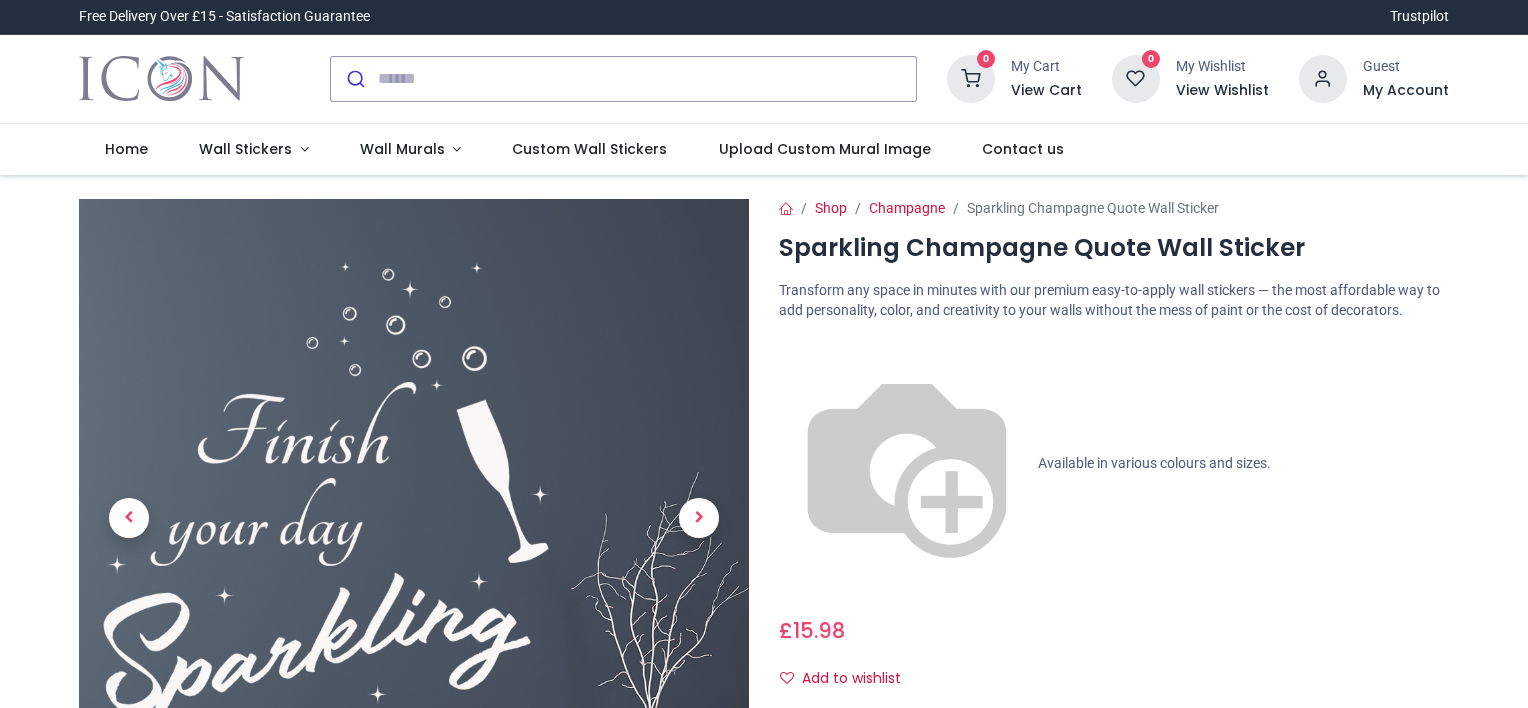 scroll, scrollTop: 0, scrollLeft: 0, axis: both 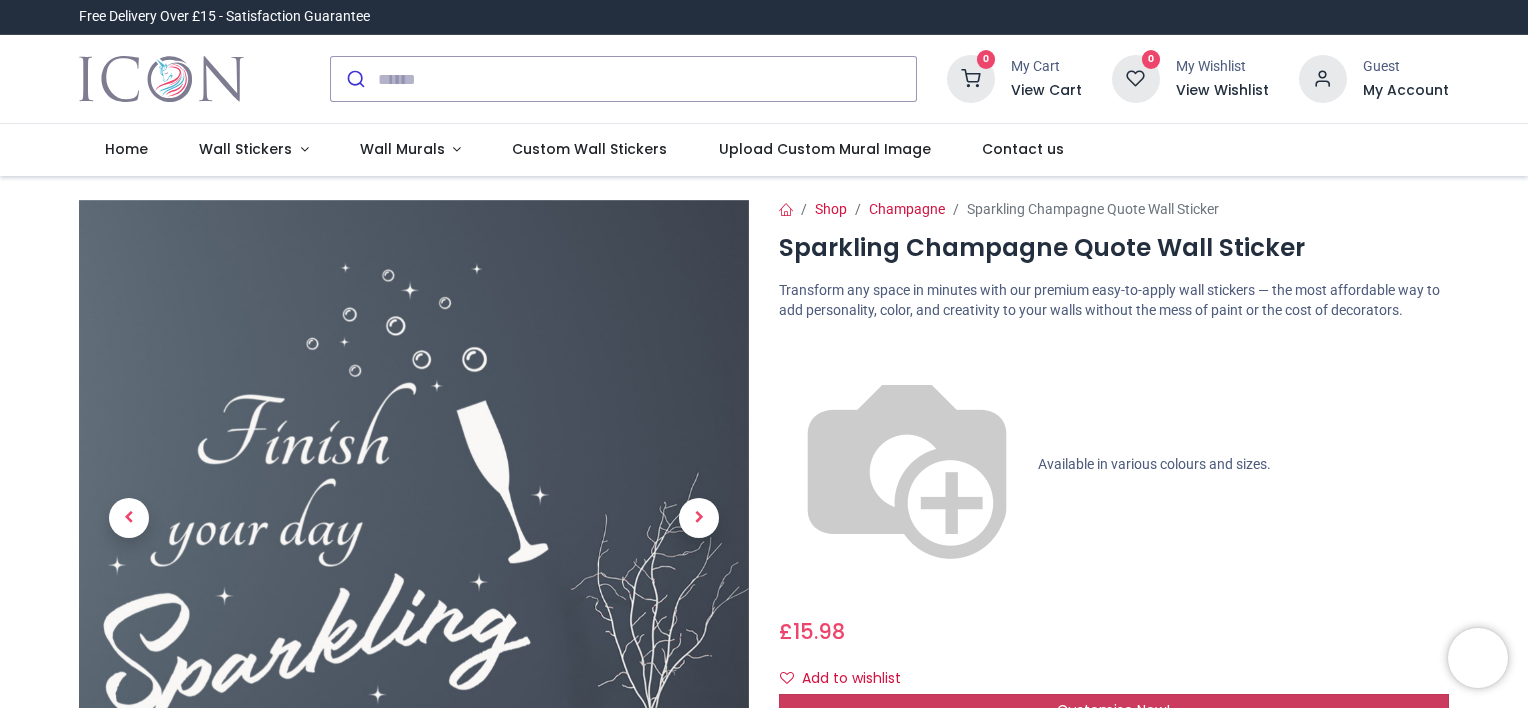 click on "Customise Now!" at bounding box center (1114, 711) 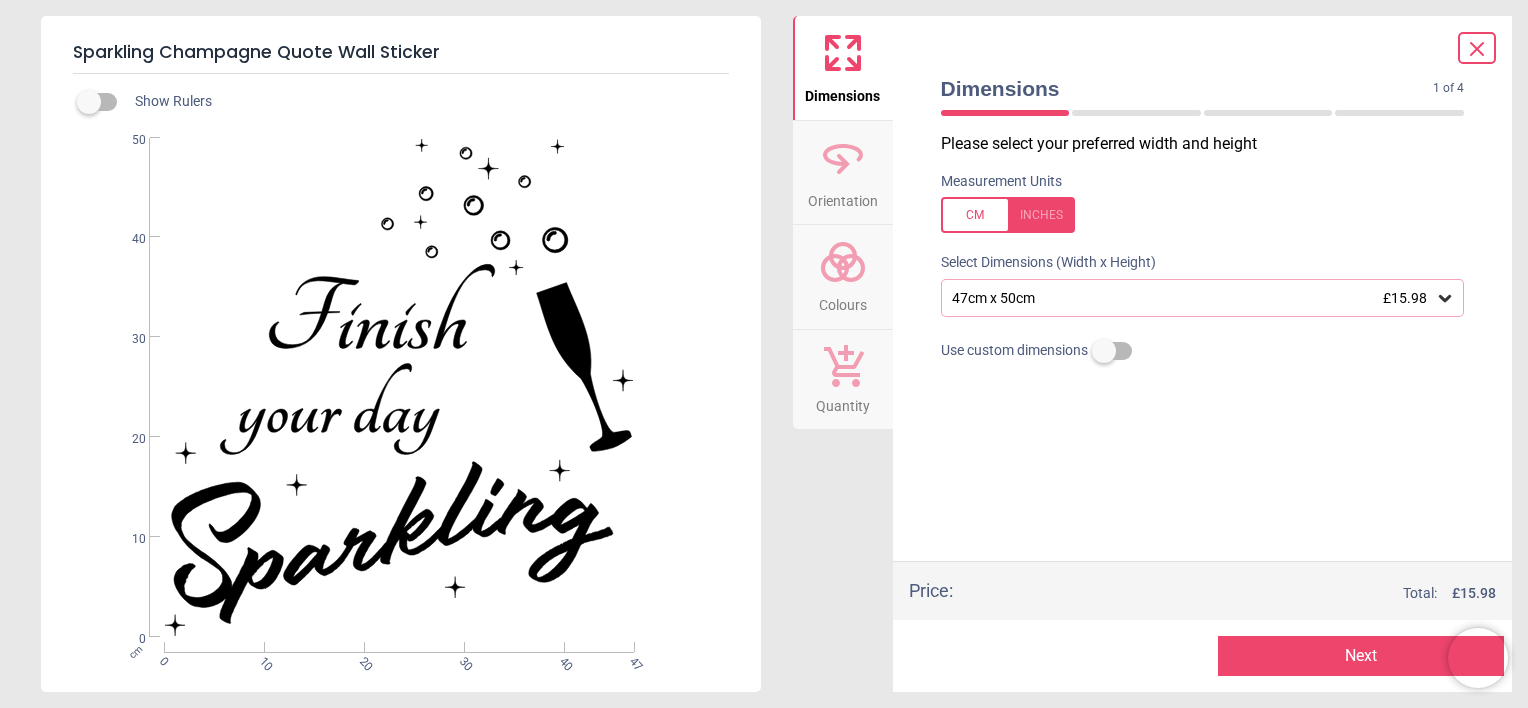 click 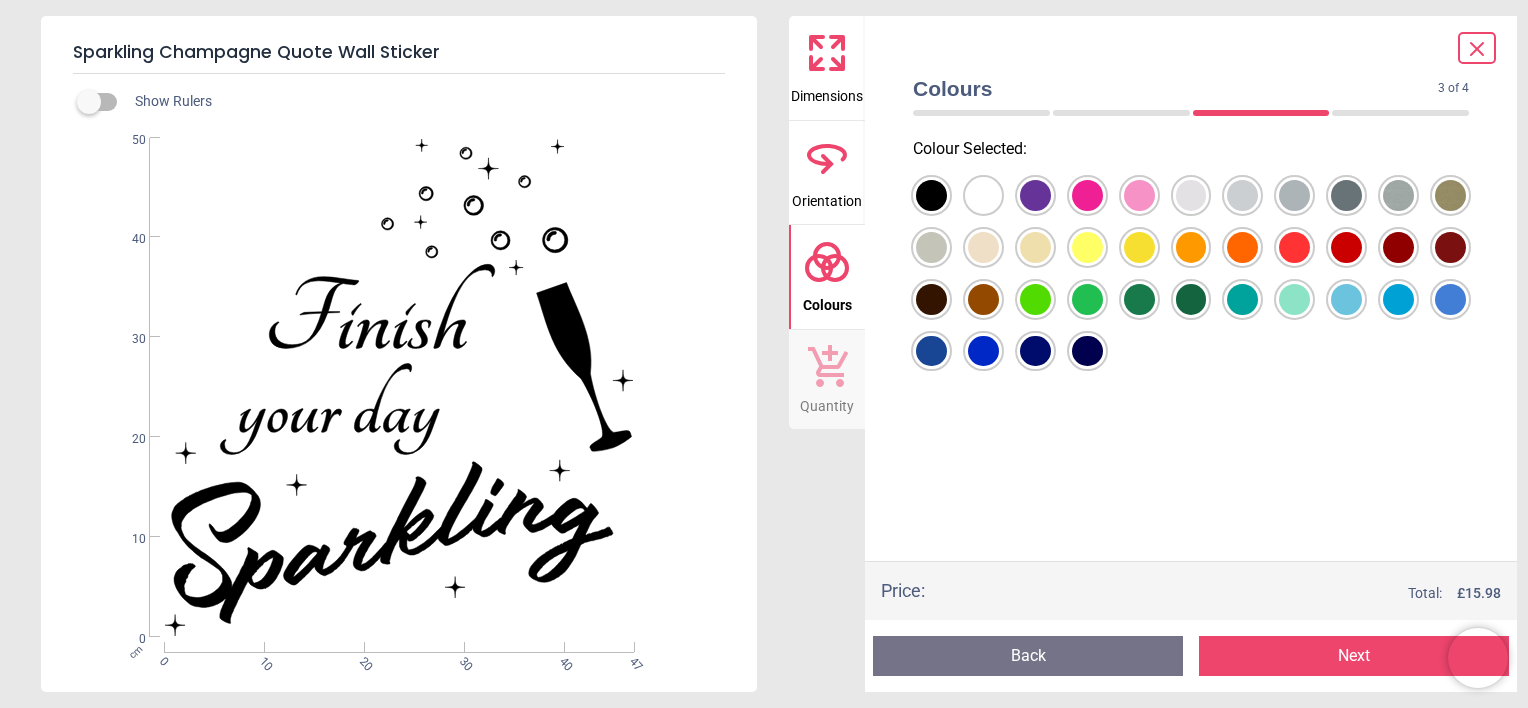 click at bounding box center [931, 195] 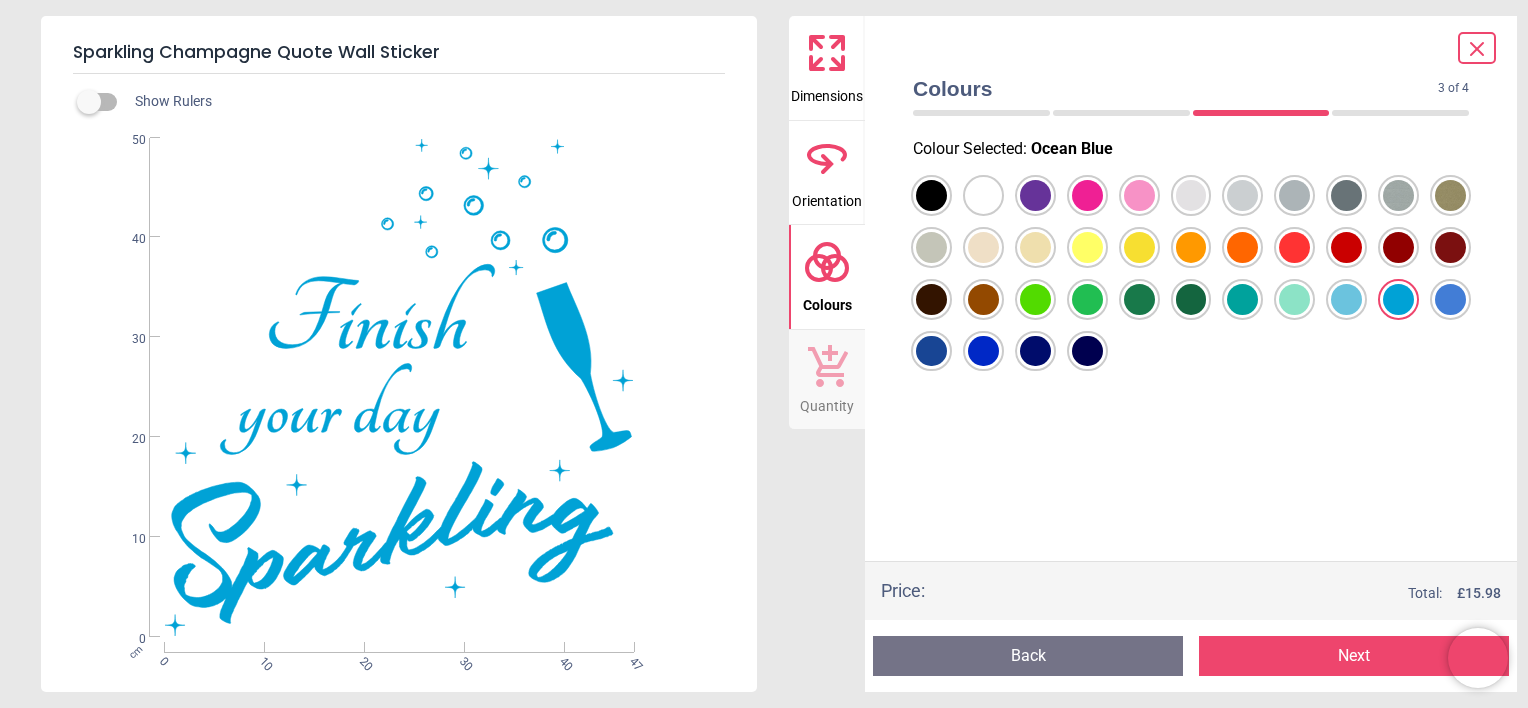 click at bounding box center [931, 195] 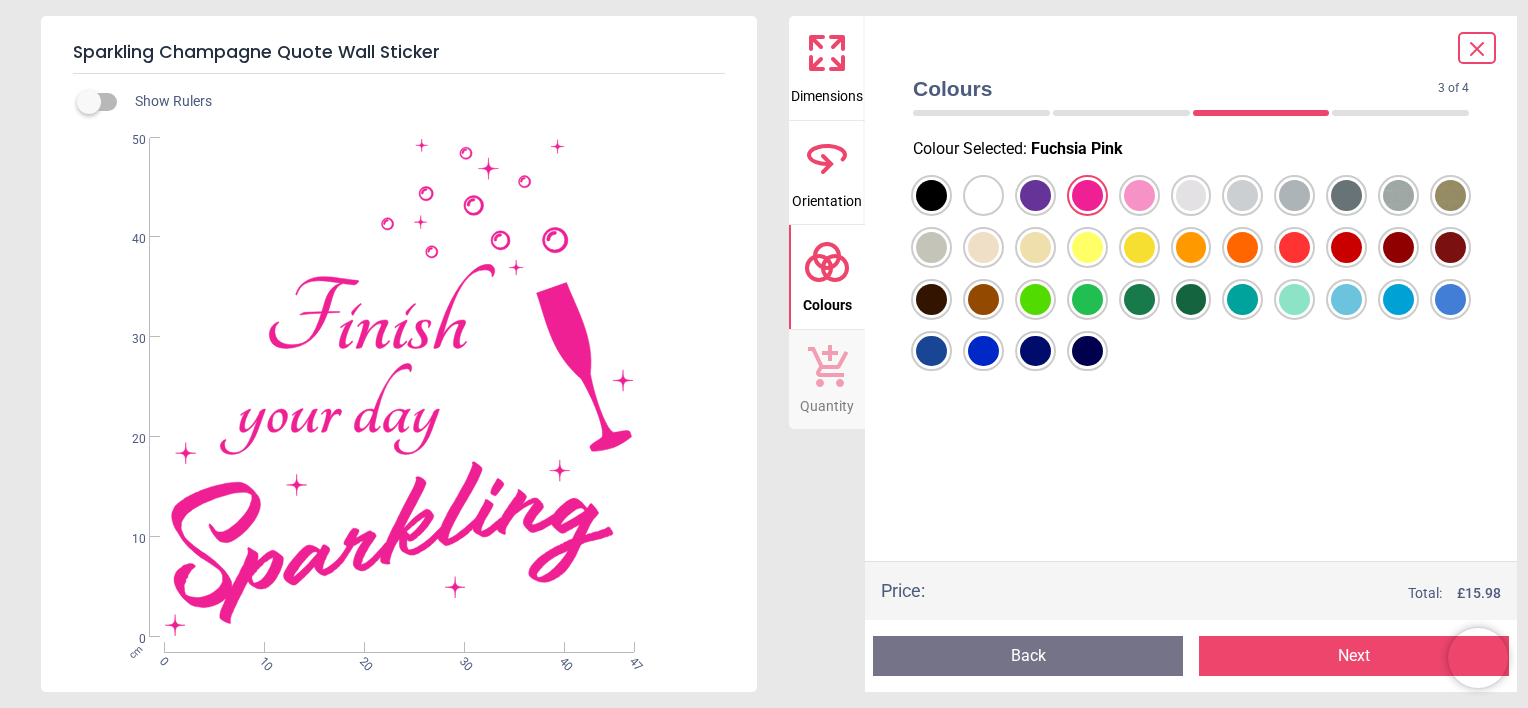 click 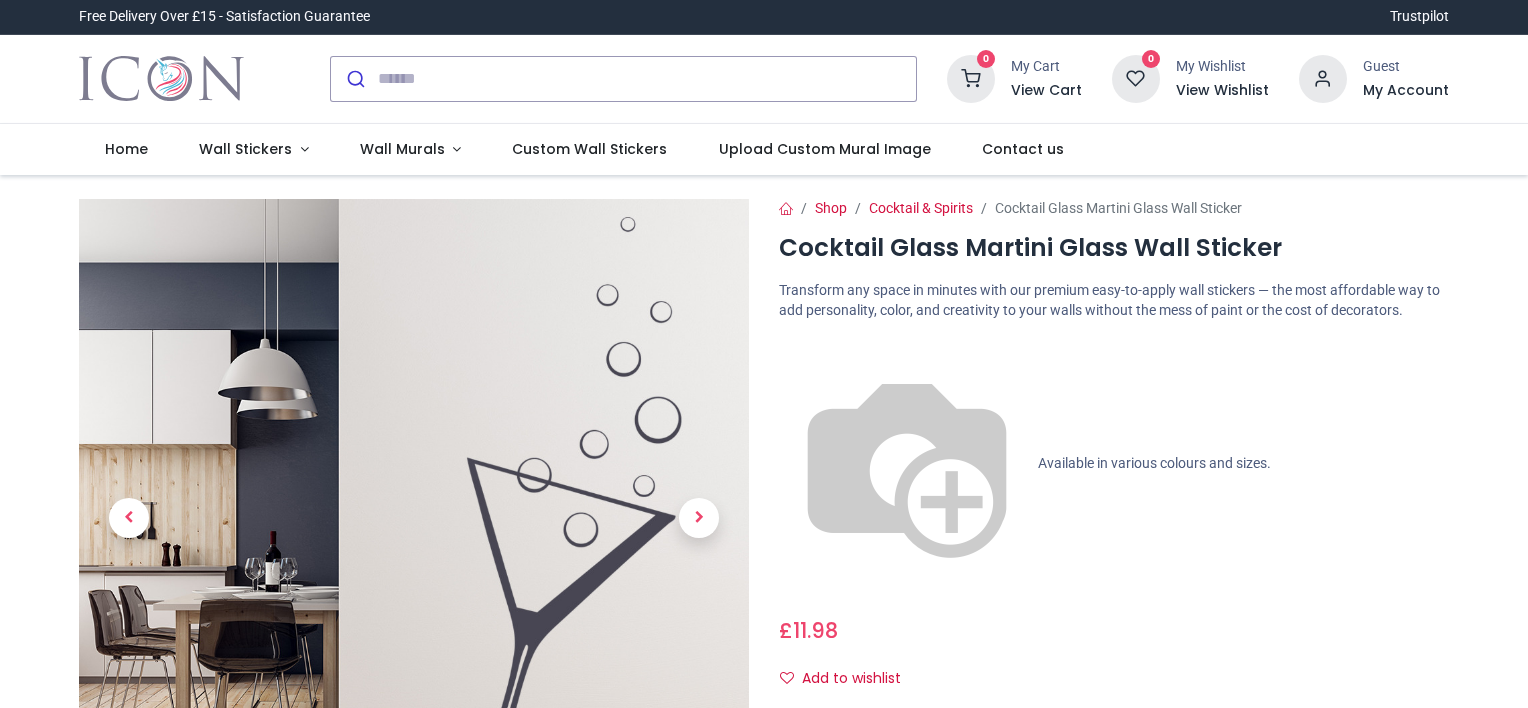 scroll, scrollTop: 0, scrollLeft: 0, axis: both 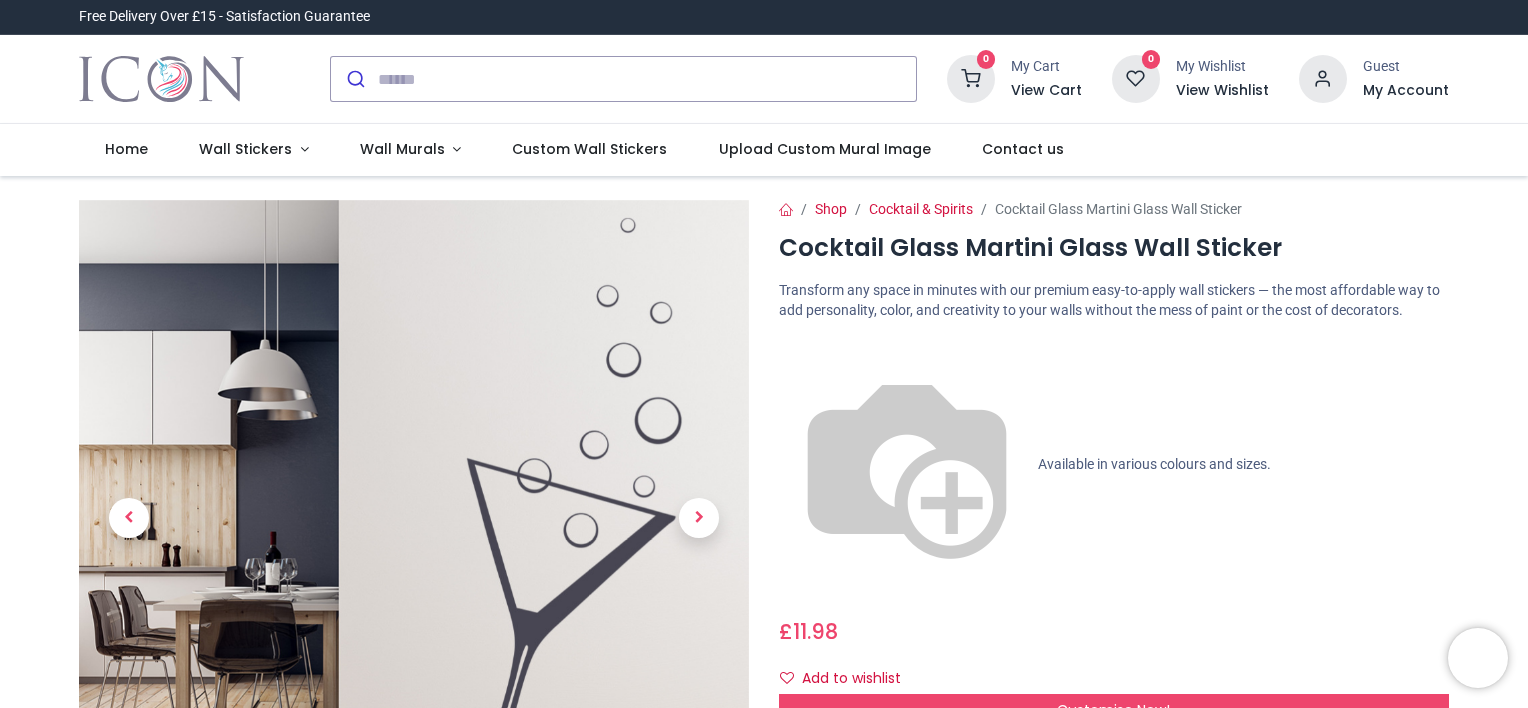 click on "Customise Now!" at bounding box center [1113, 710] 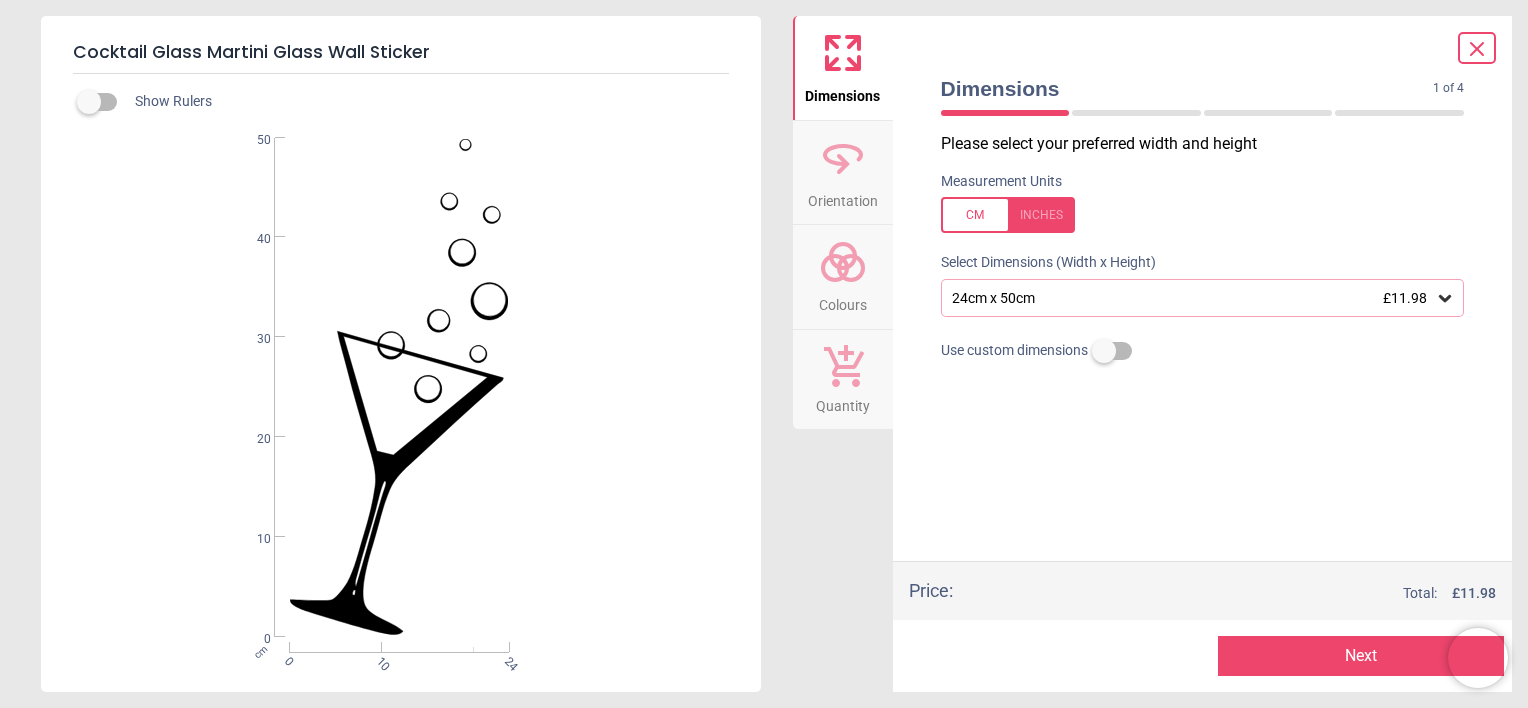 click 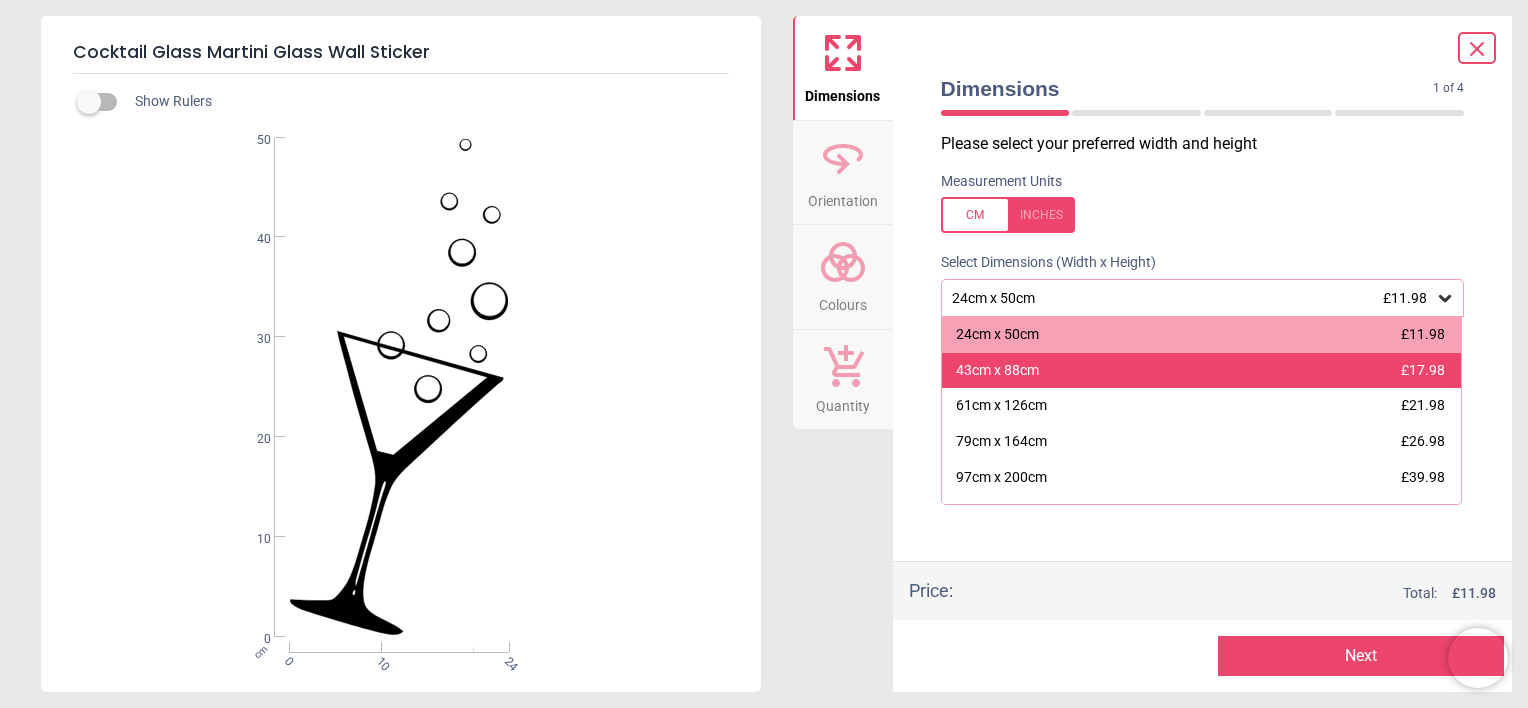 click on "43cm  x  88cm       £17.98" at bounding box center (1202, 371) 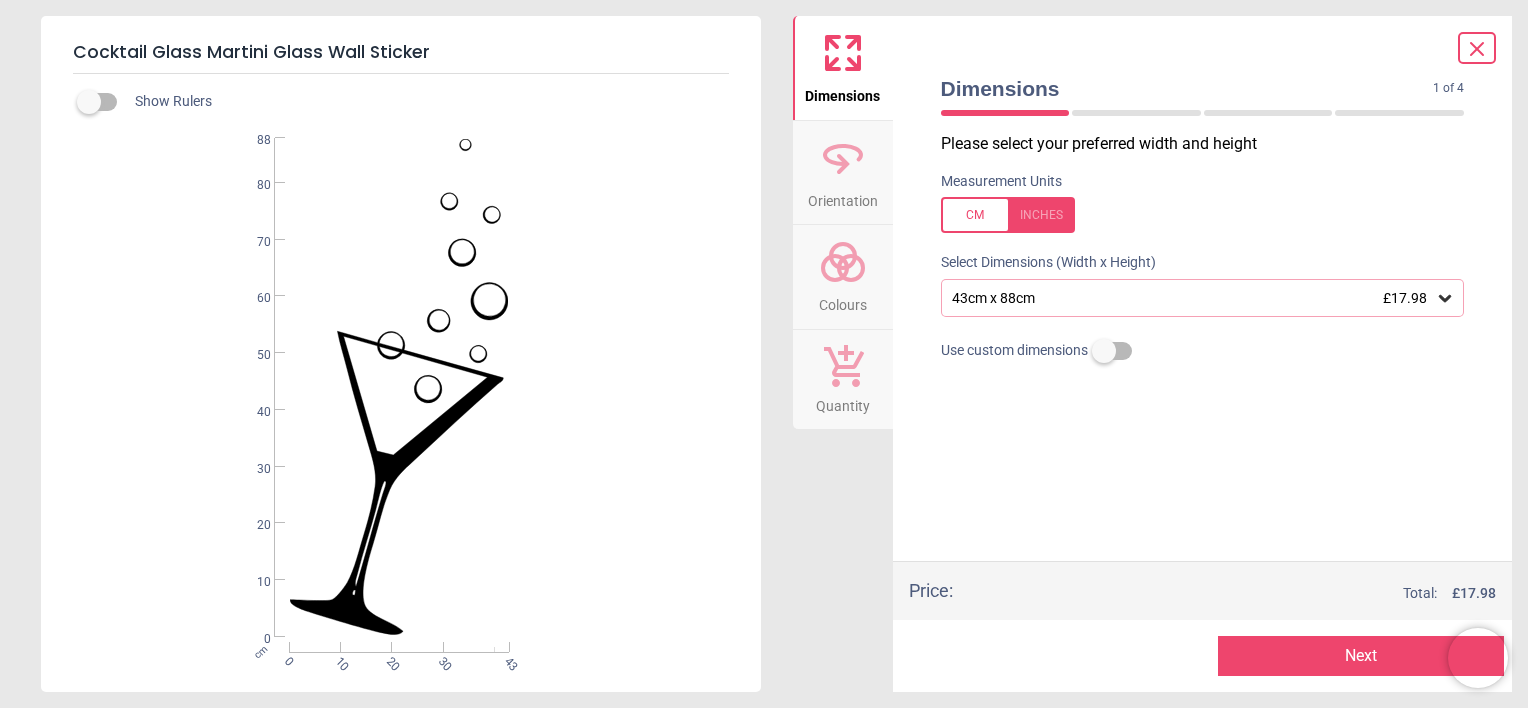 click 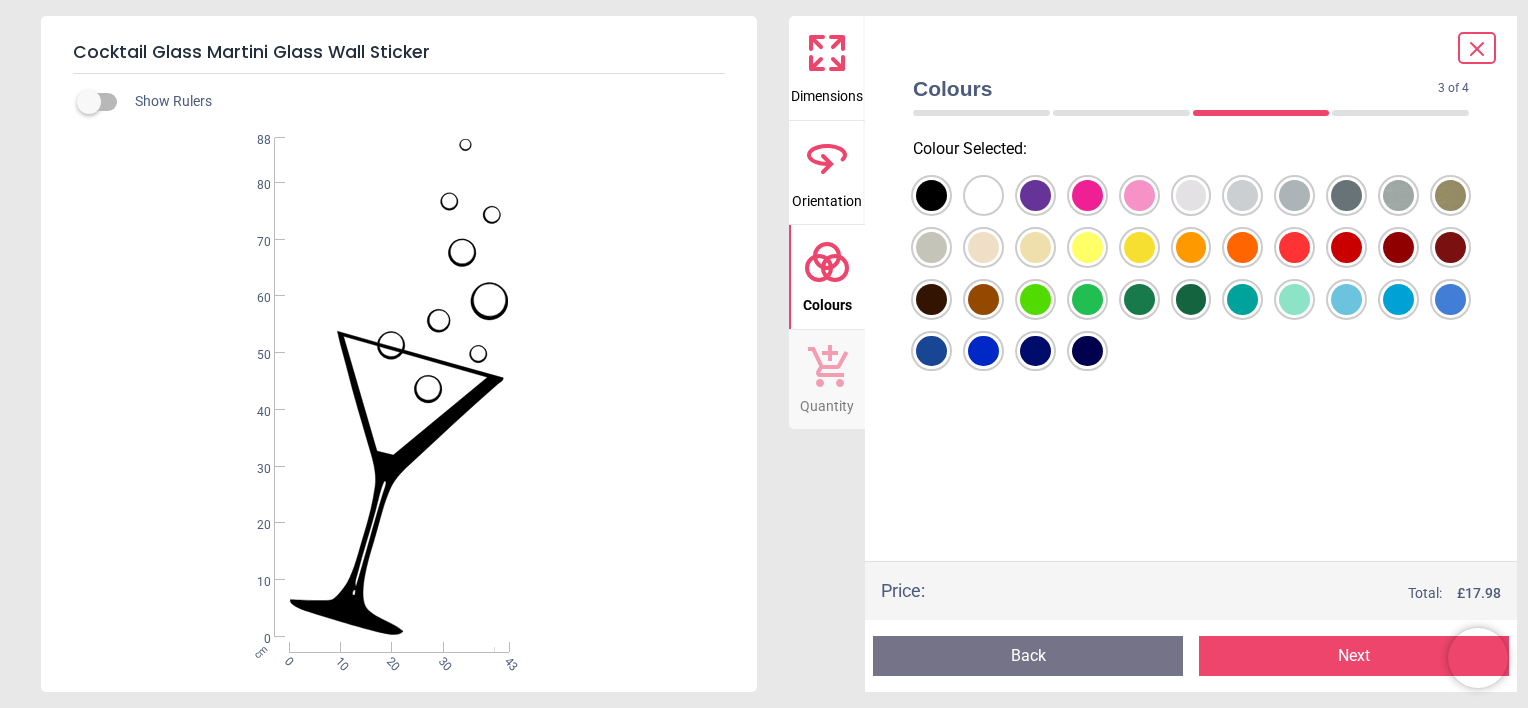 click at bounding box center (931, 195) 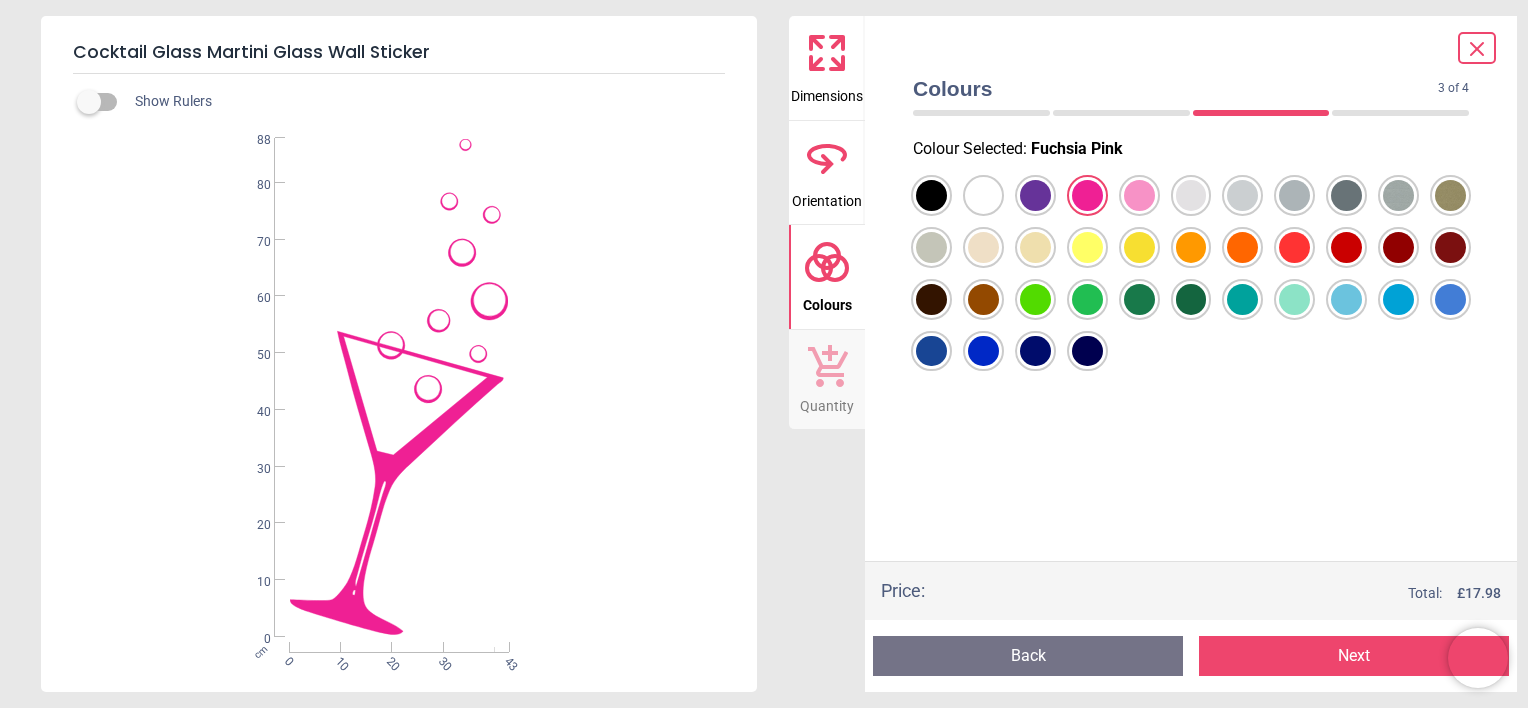 click at bounding box center (931, 195) 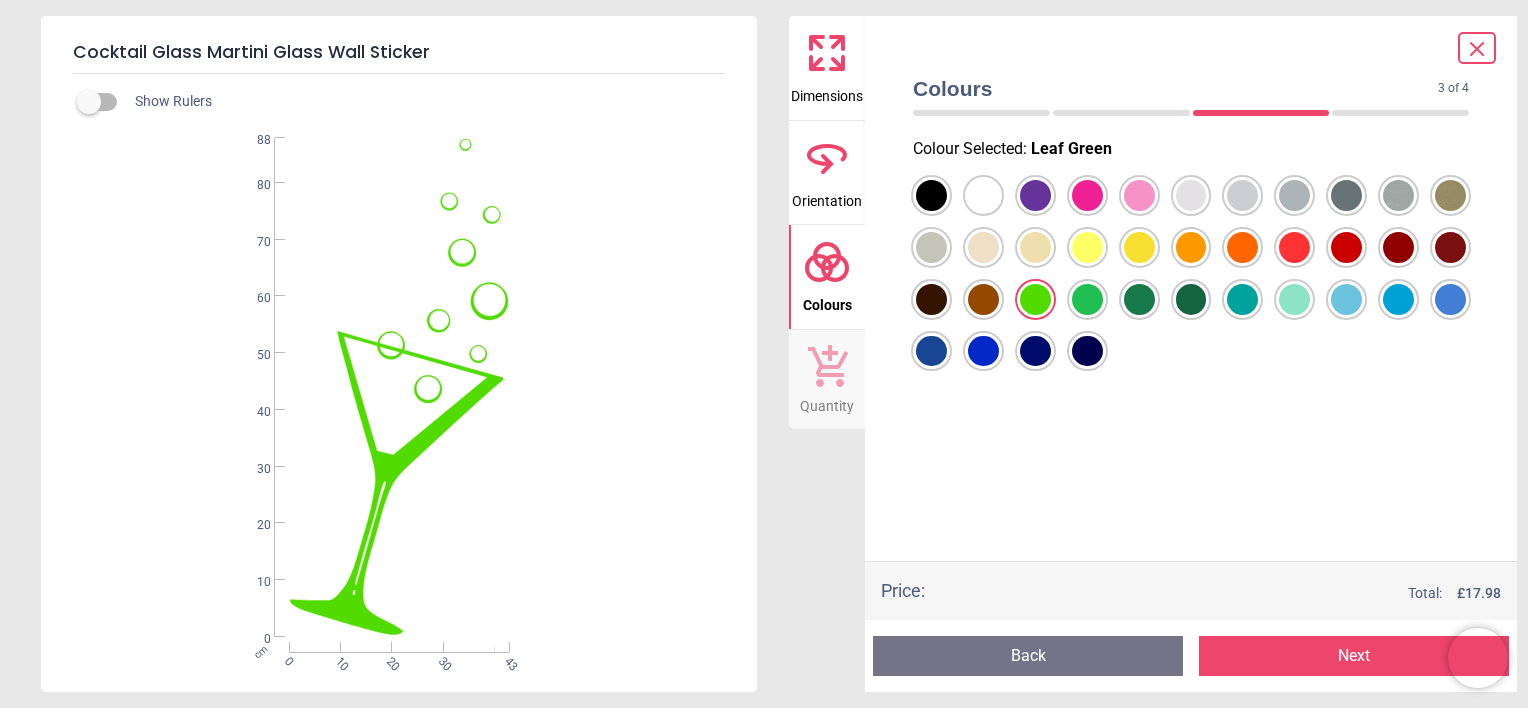 click at bounding box center [931, 195] 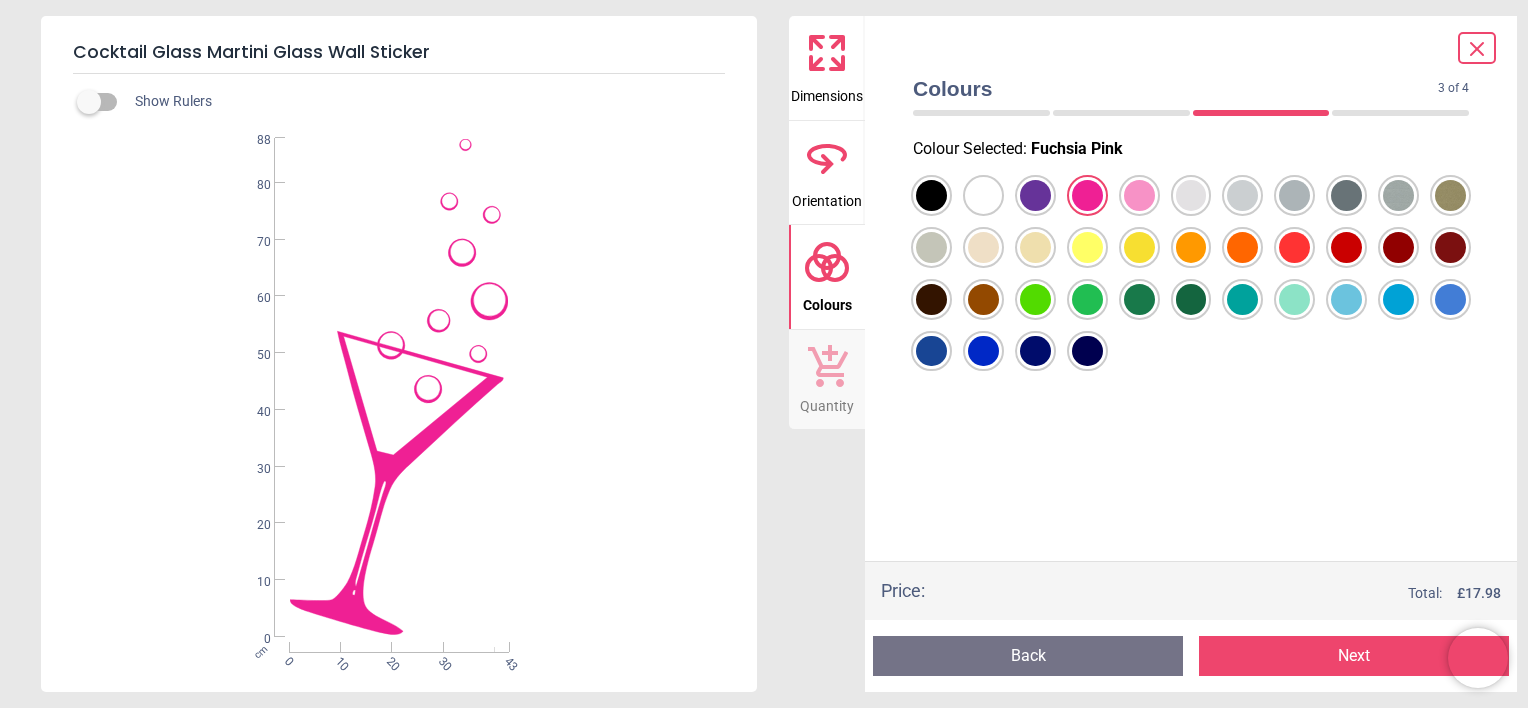 click at bounding box center (931, 195) 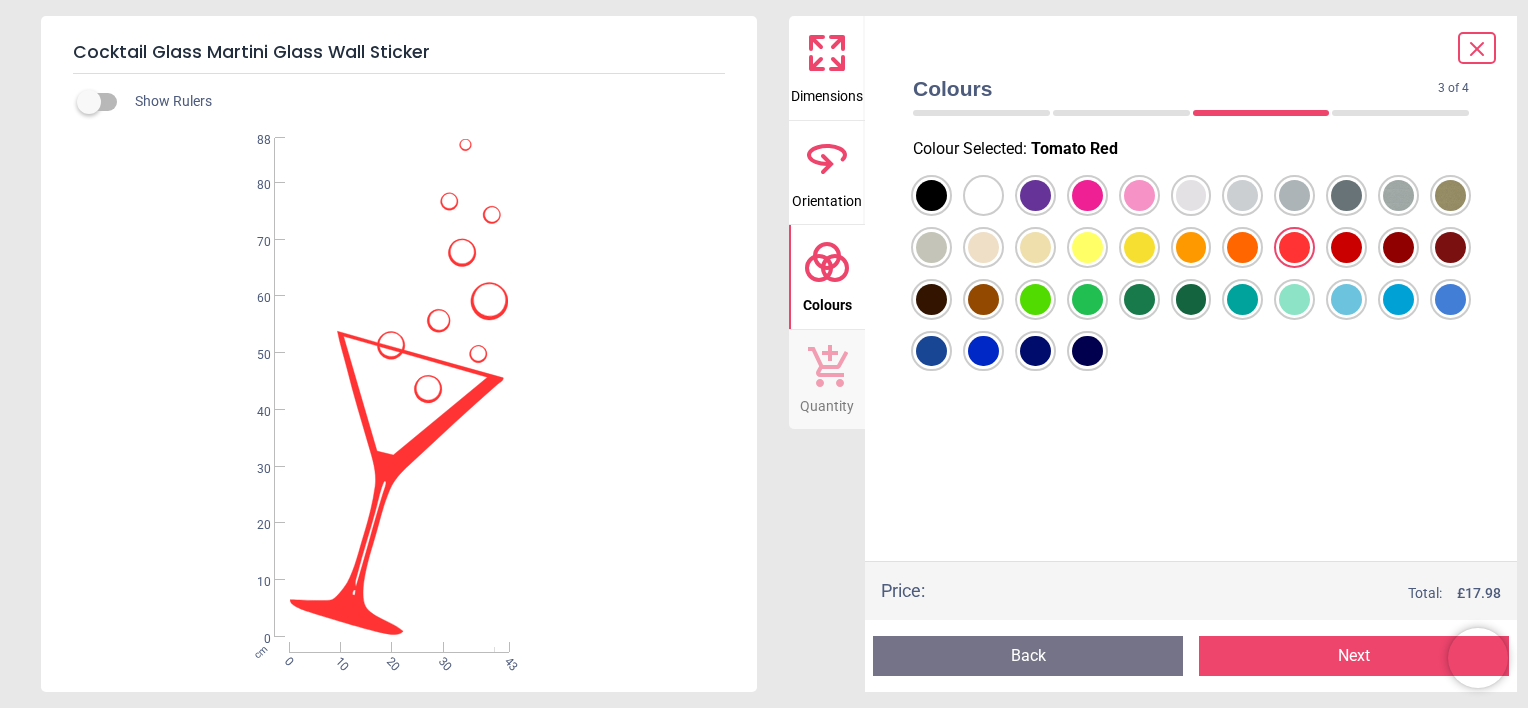 click at bounding box center [931, 195] 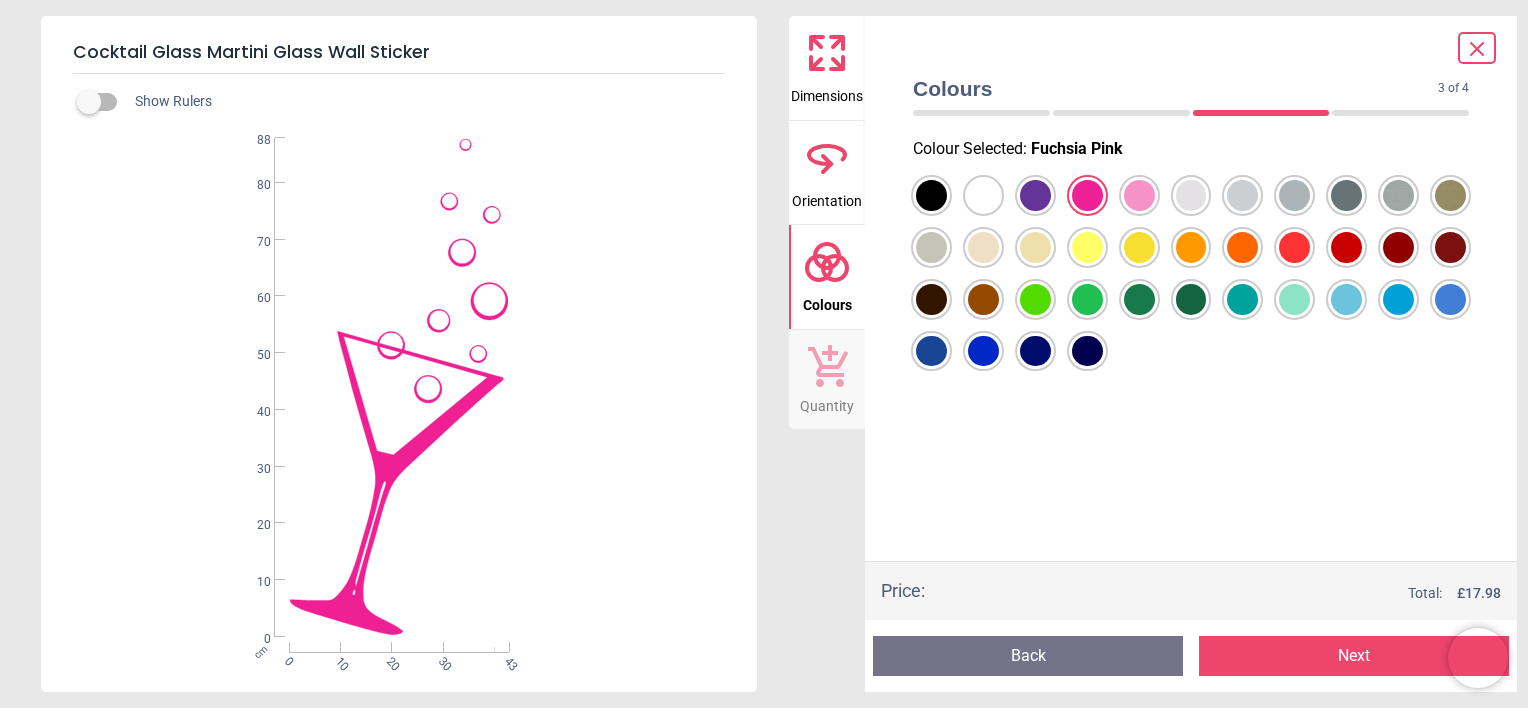 click at bounding box center (931, 195) 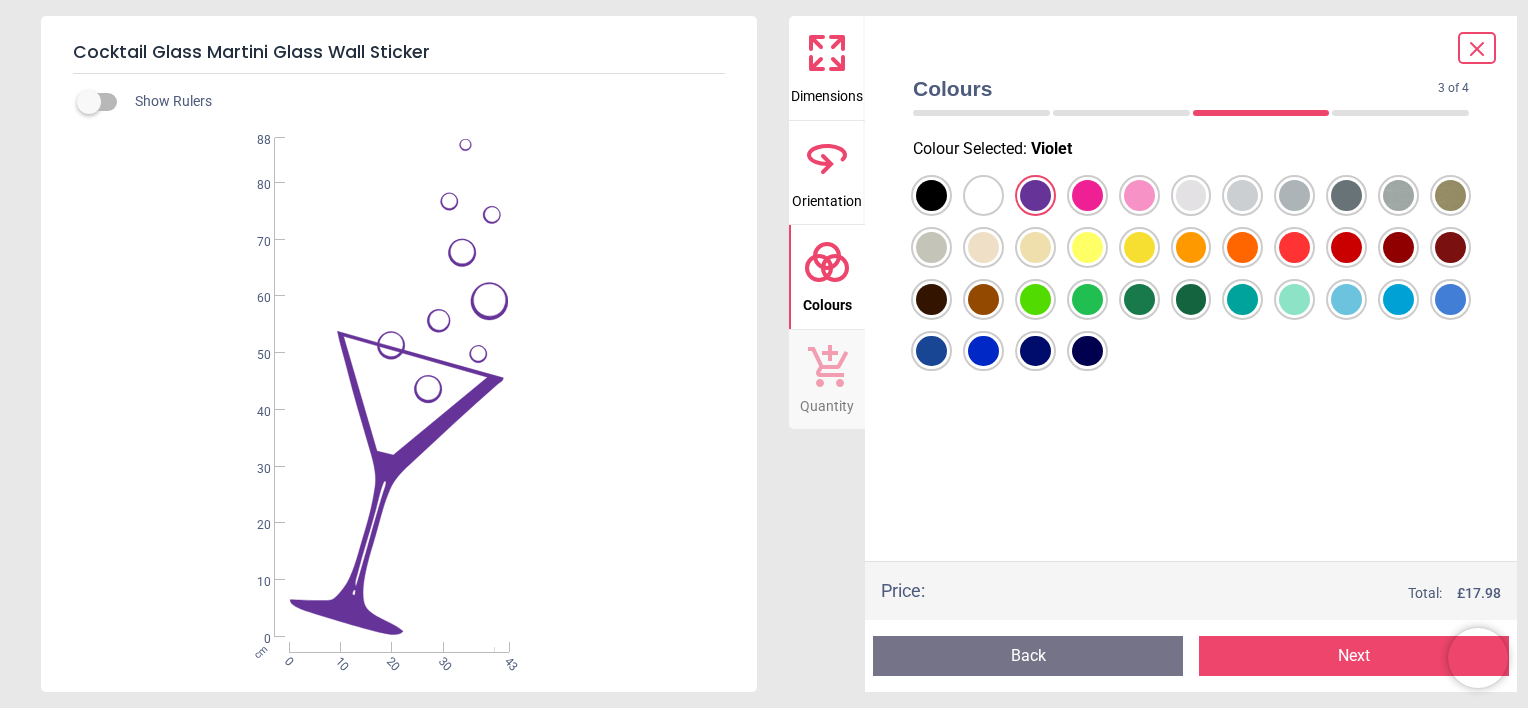 click at bounding box center (931, 195) 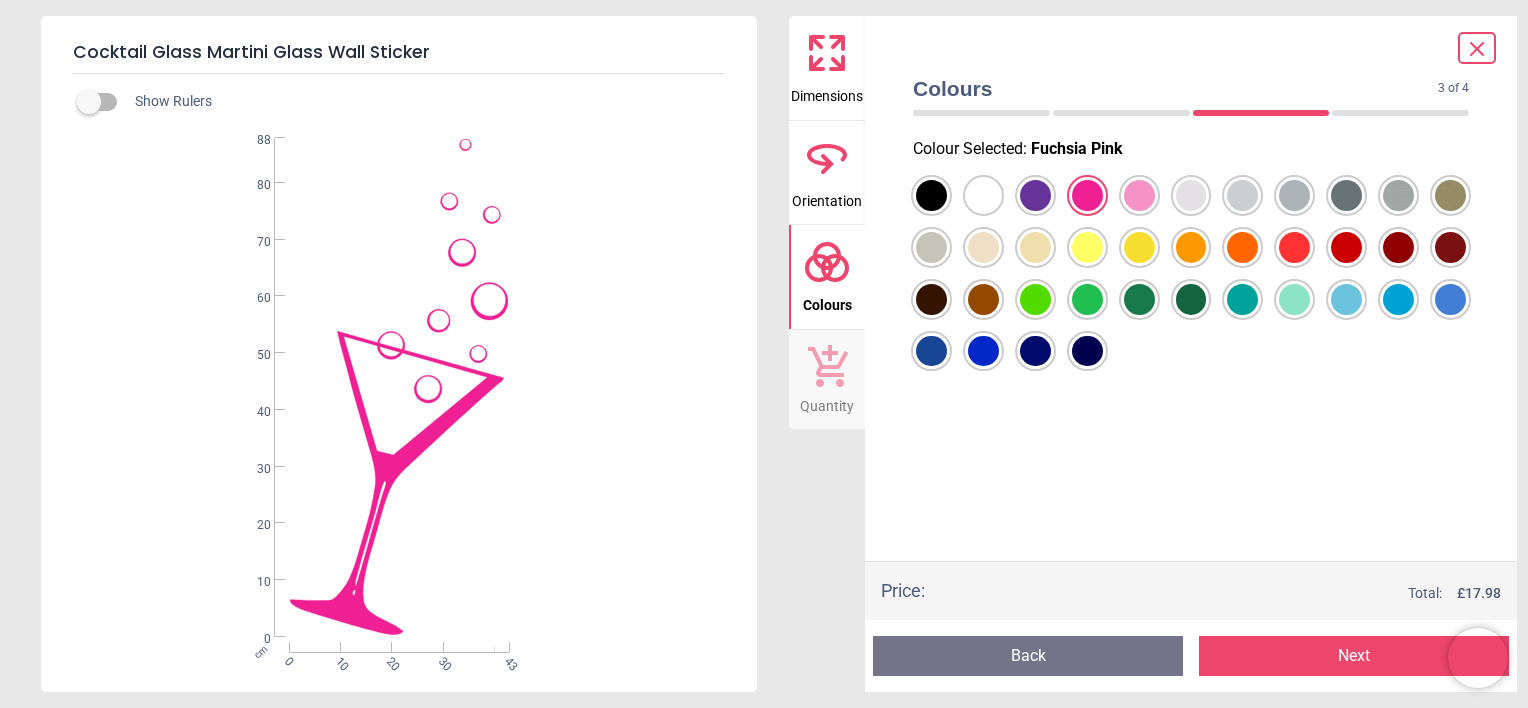 click at bounding box center [931, 195] 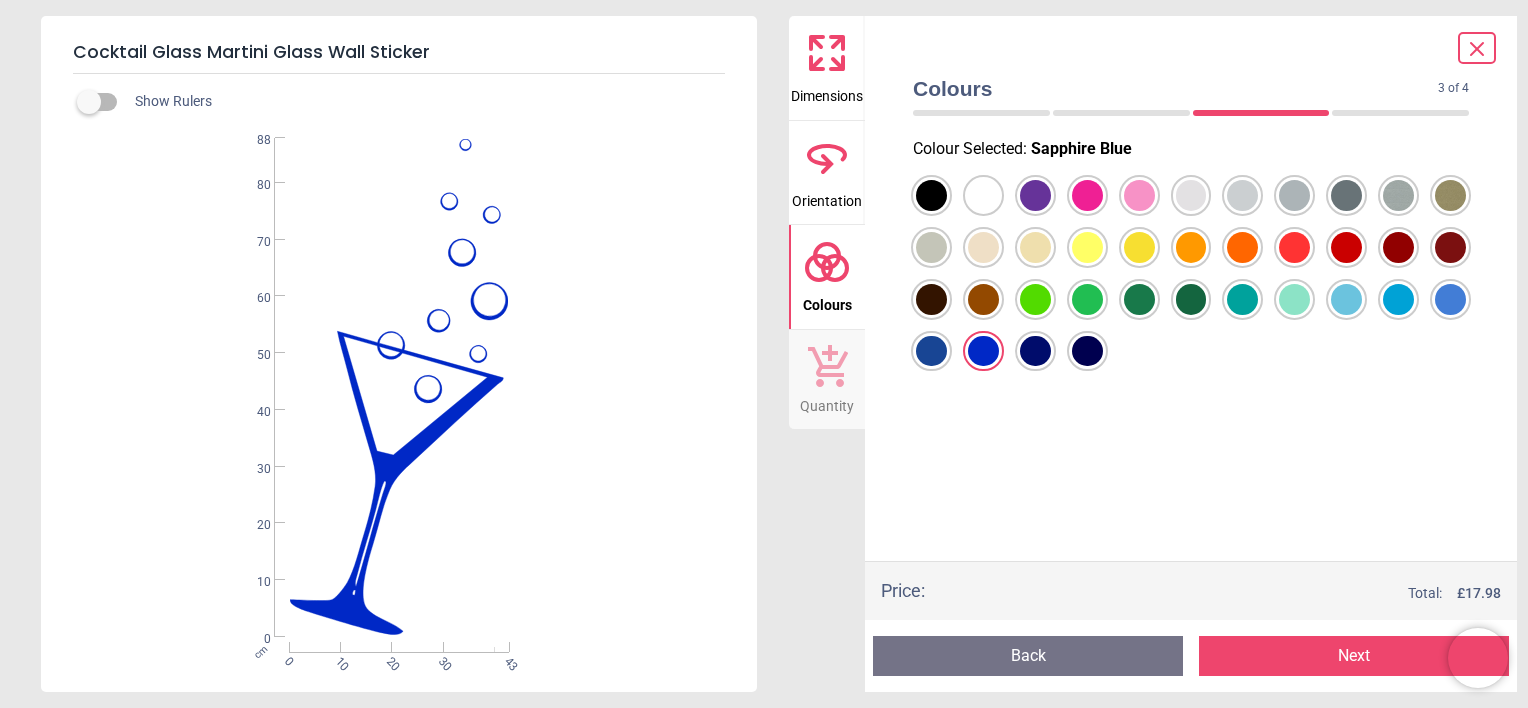 click at bounding box center [931, 195] 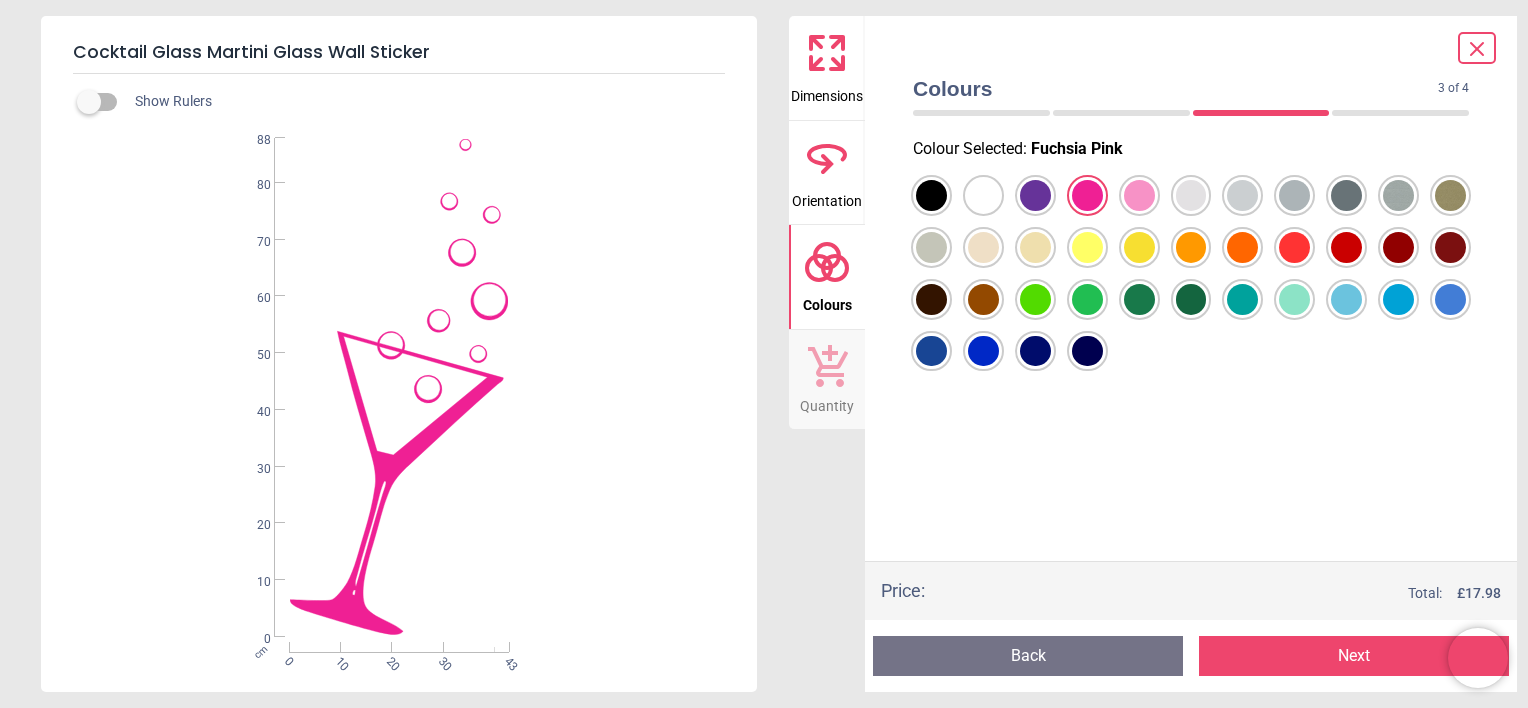 click at bounding box center [1477, 48] 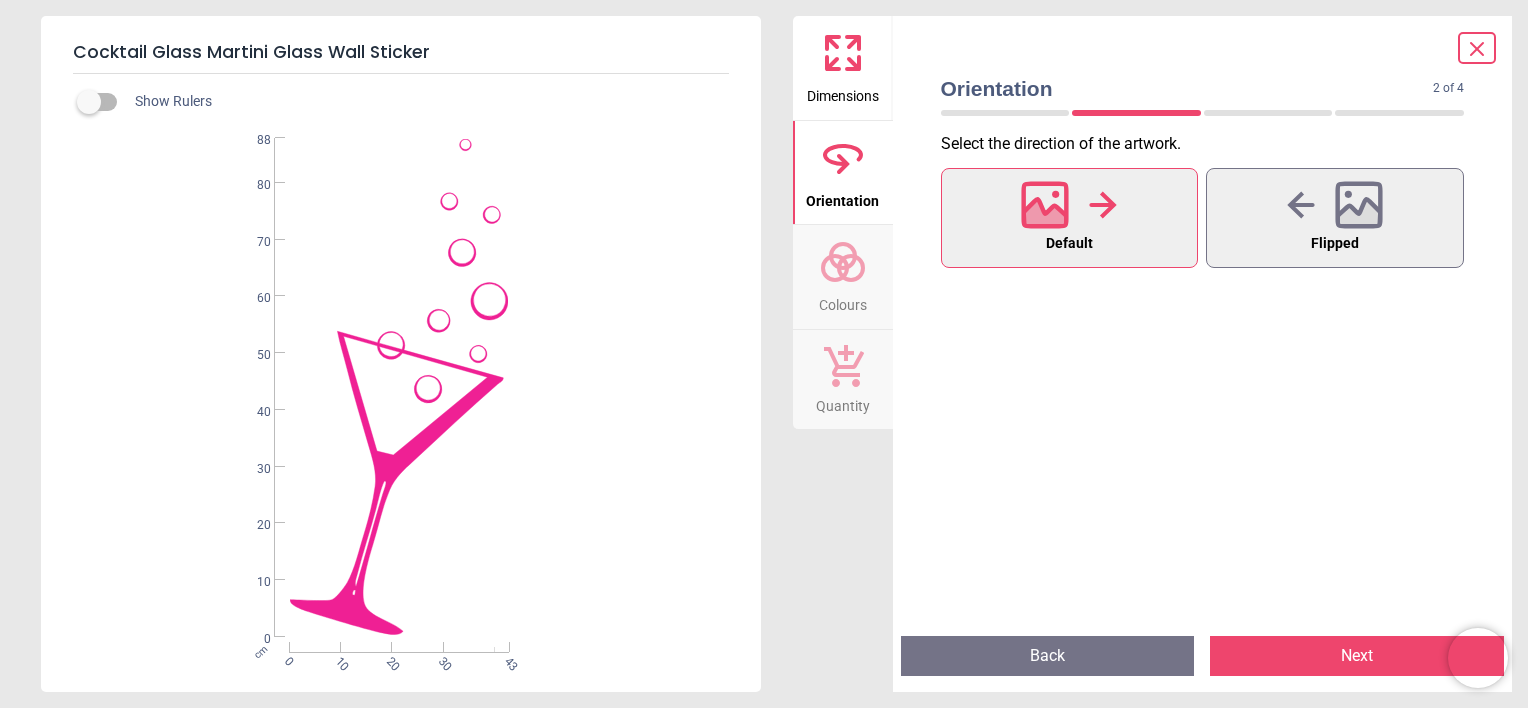 click 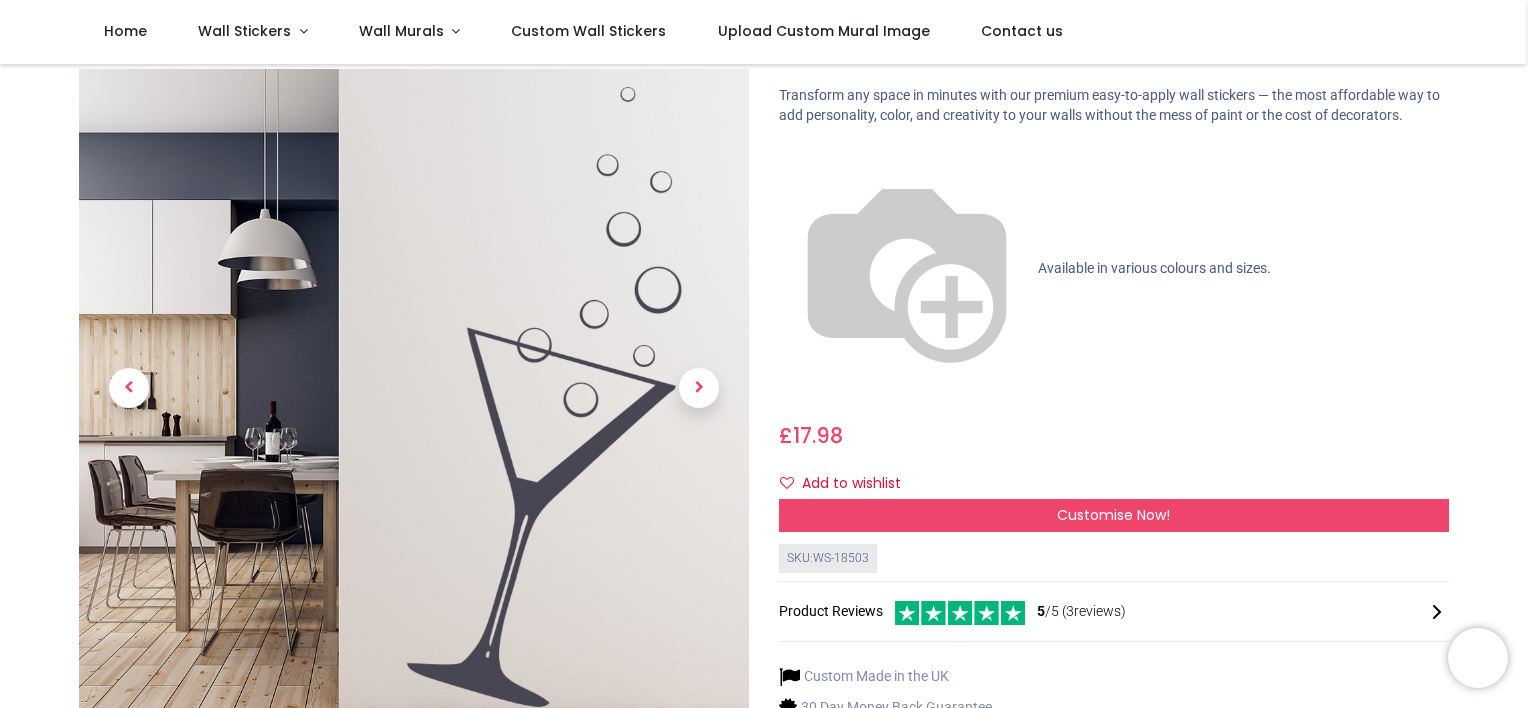 scroll, scrollTop: 90, scrollLeft: 0, axis: vertical 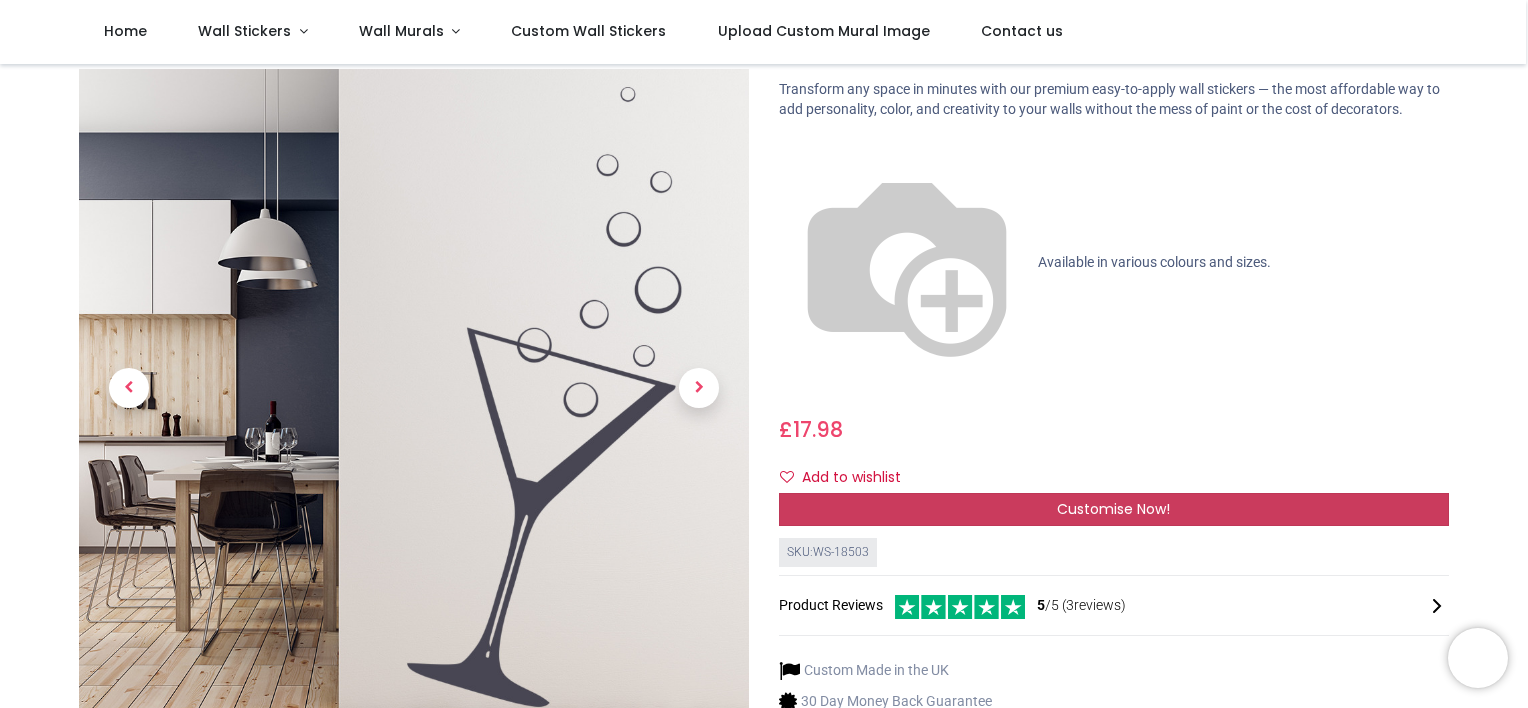 click on "Customise Now!" at bounding box center [1113, 509] 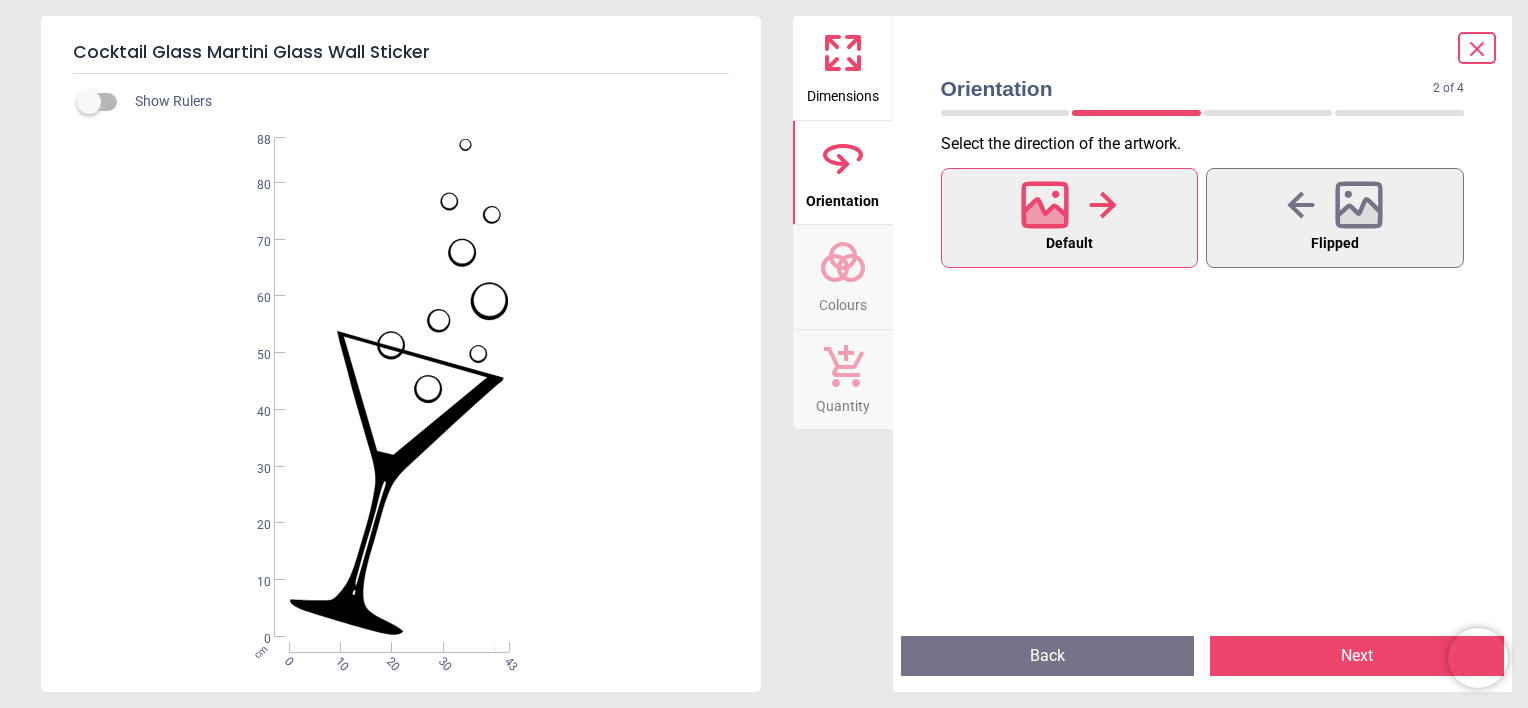 click 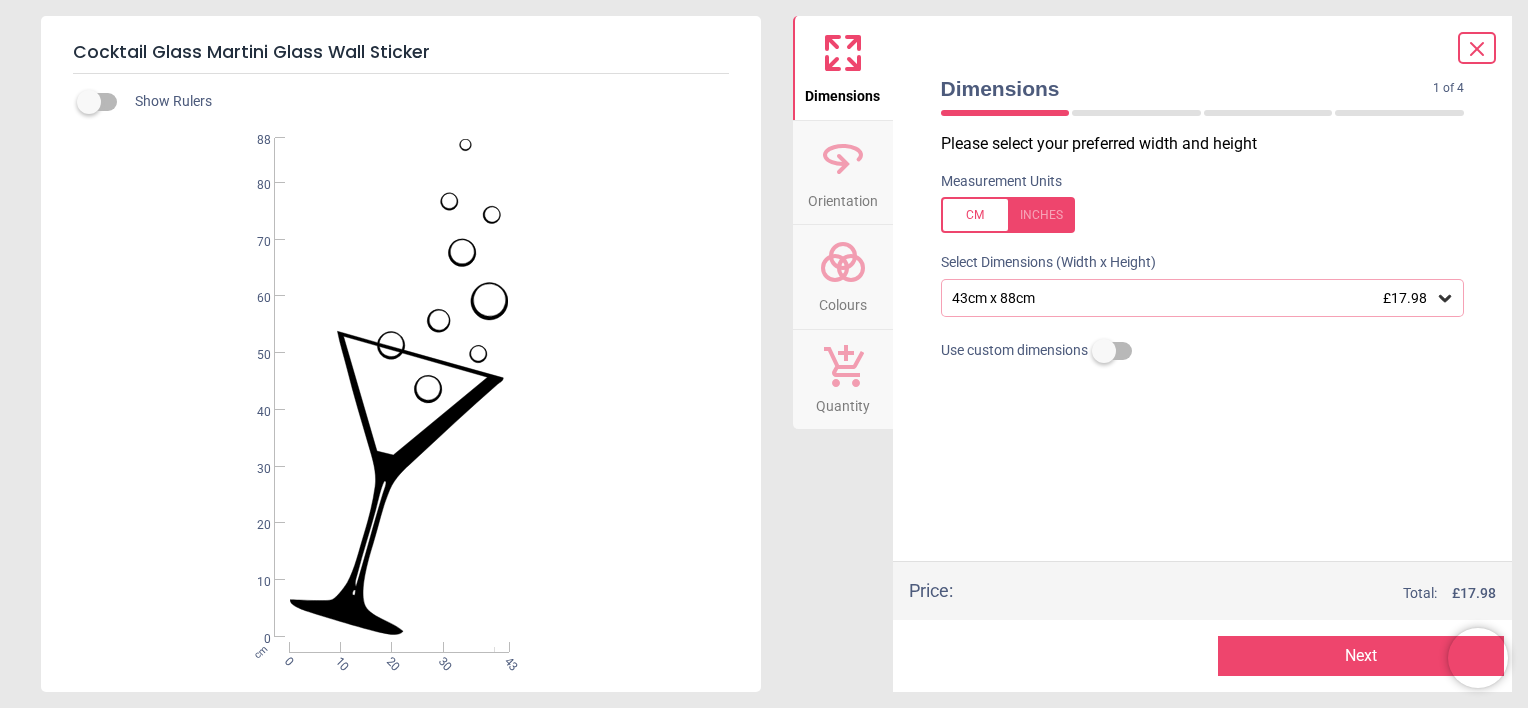 click 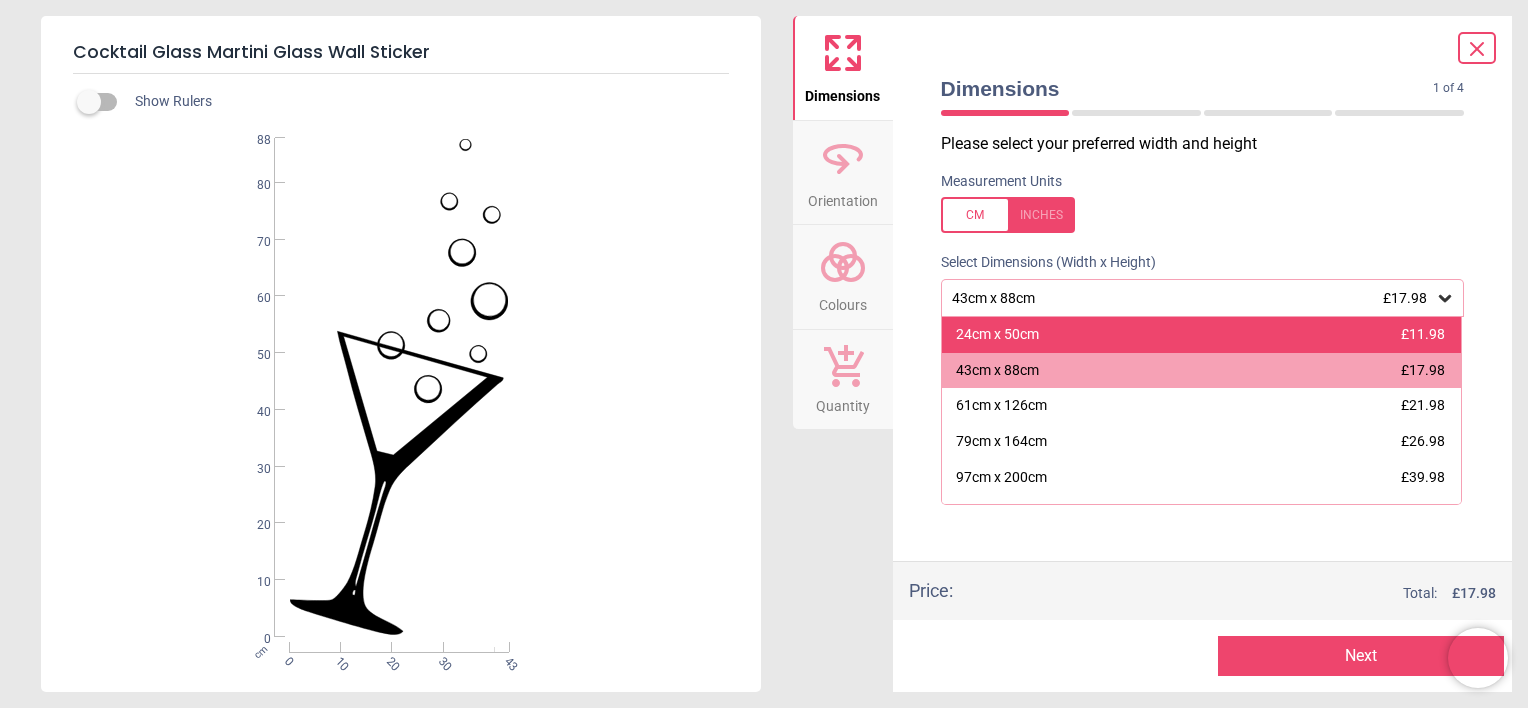 click on "24cm  x  50cm       £11.98" at bounding box center [1202, 335] 